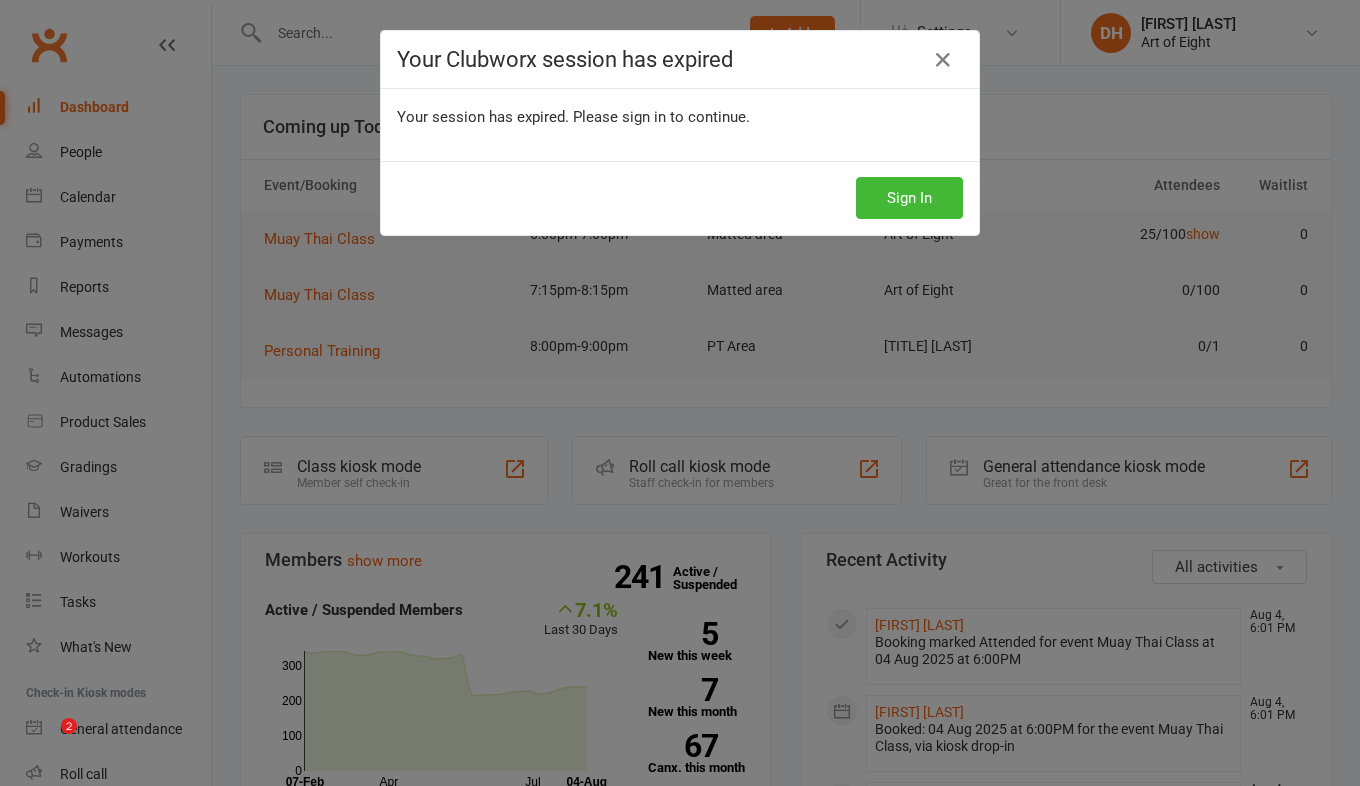 scroll, scrollTop: 0, scrollLeft: 0, axis: both 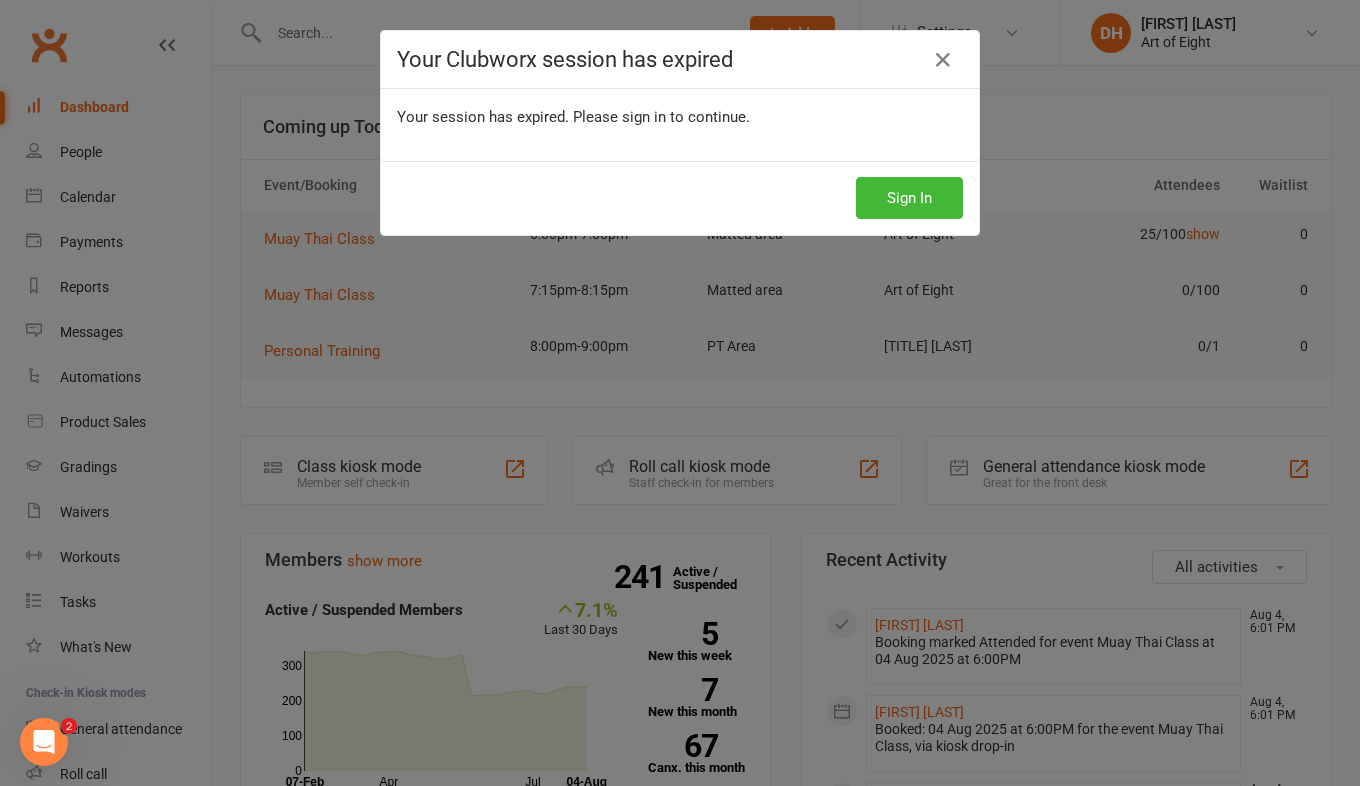 click on "Sign In" at bounding box center [680, 198] 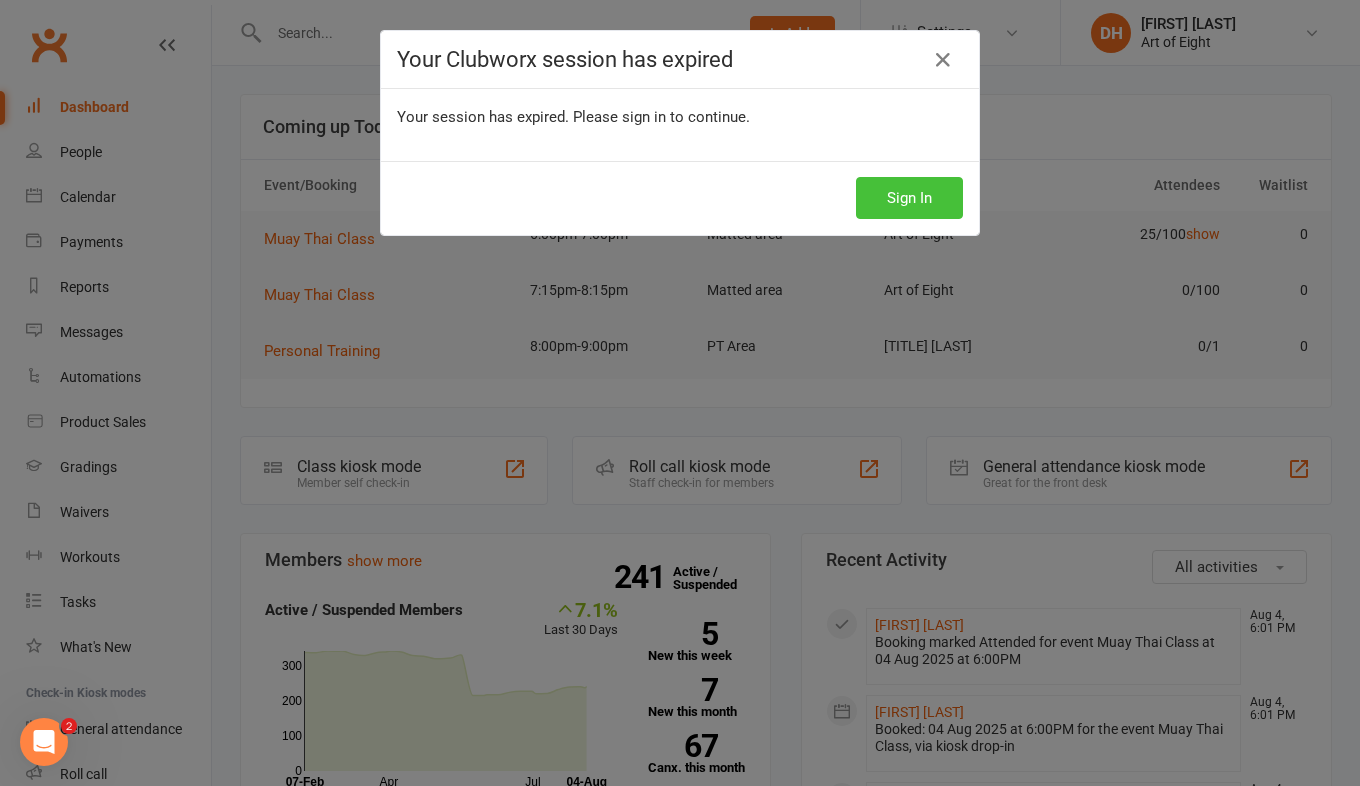click on "Sign In" at bounding box center (909, 198) 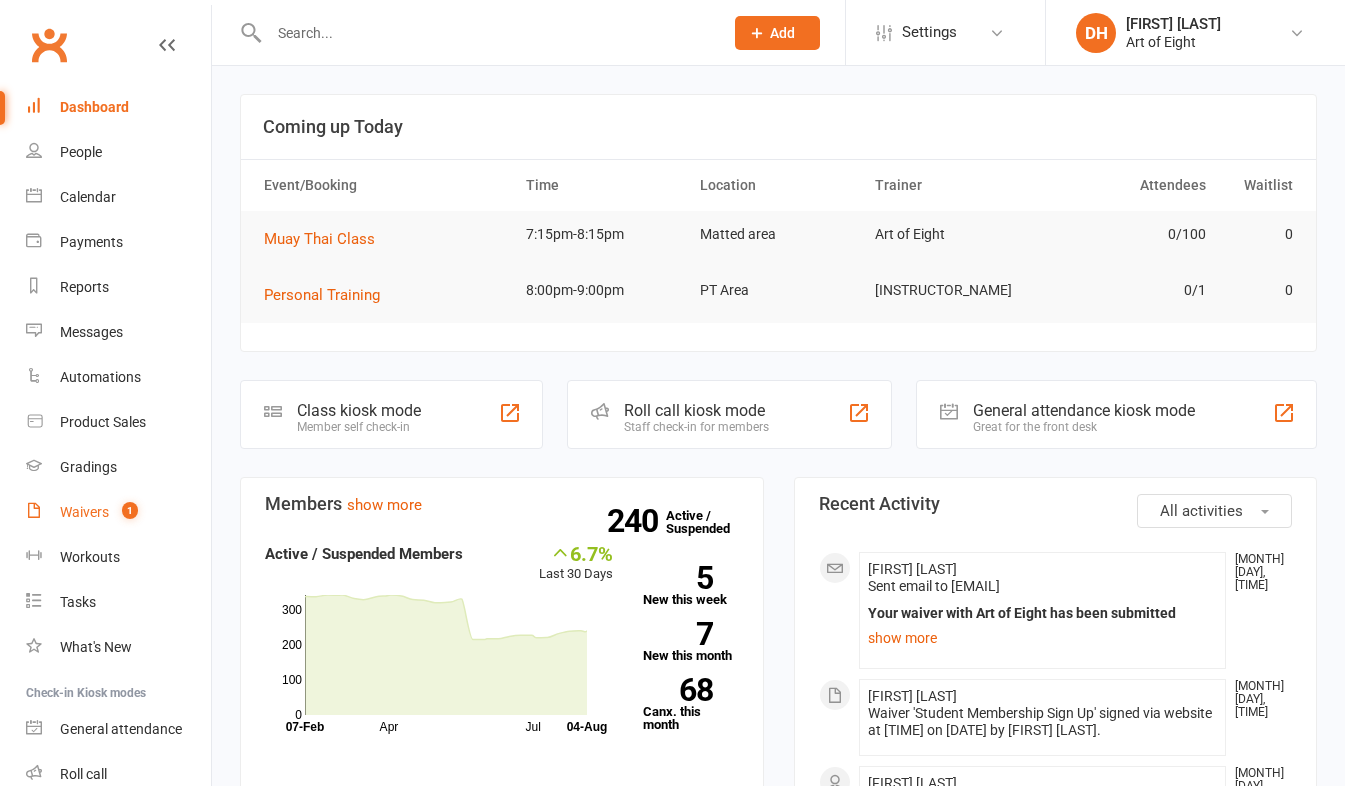 scroll, scrollTop: 0, scrollLeft: 0, axis: both 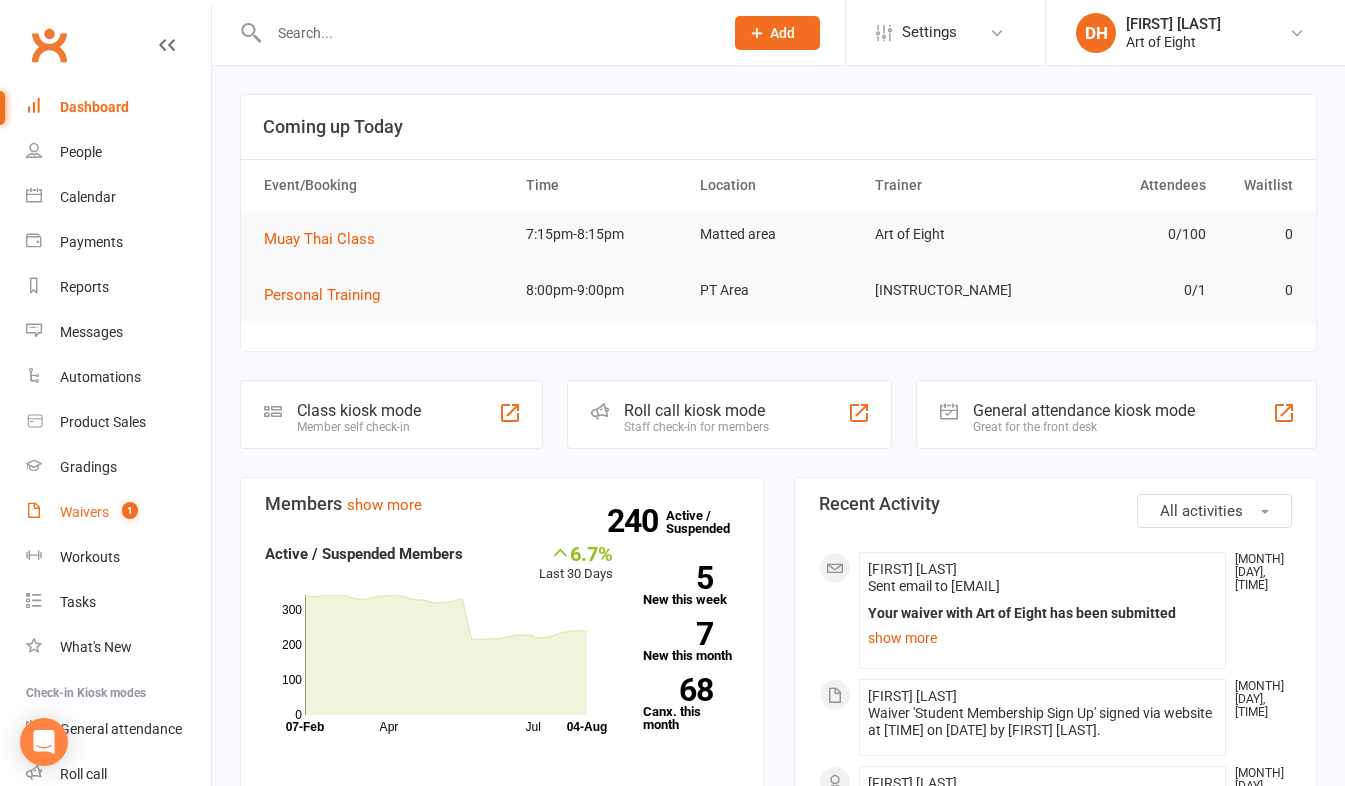 click on "Waivers" at bounding box center [84, 512] 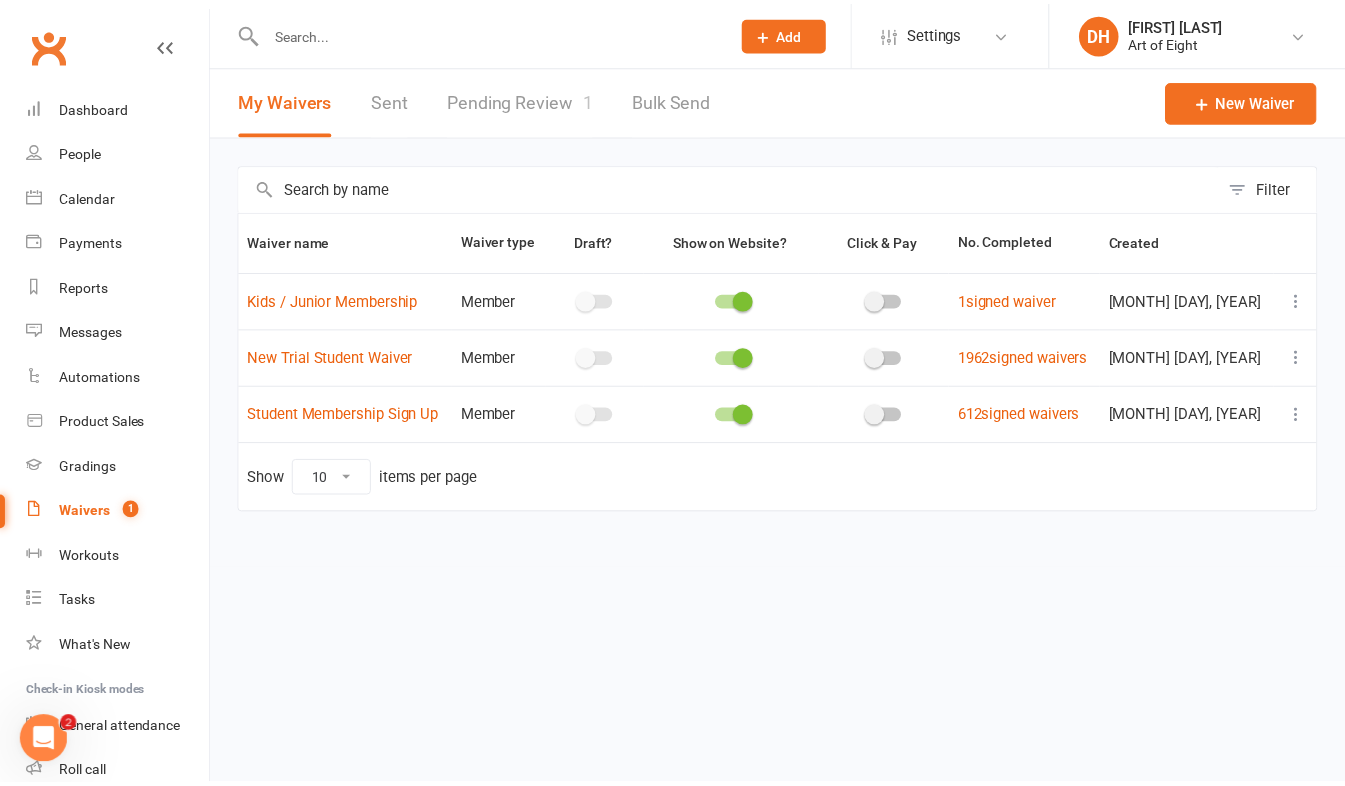 scroll, scrollTop: 0, scrollLeft: 0, axis: both 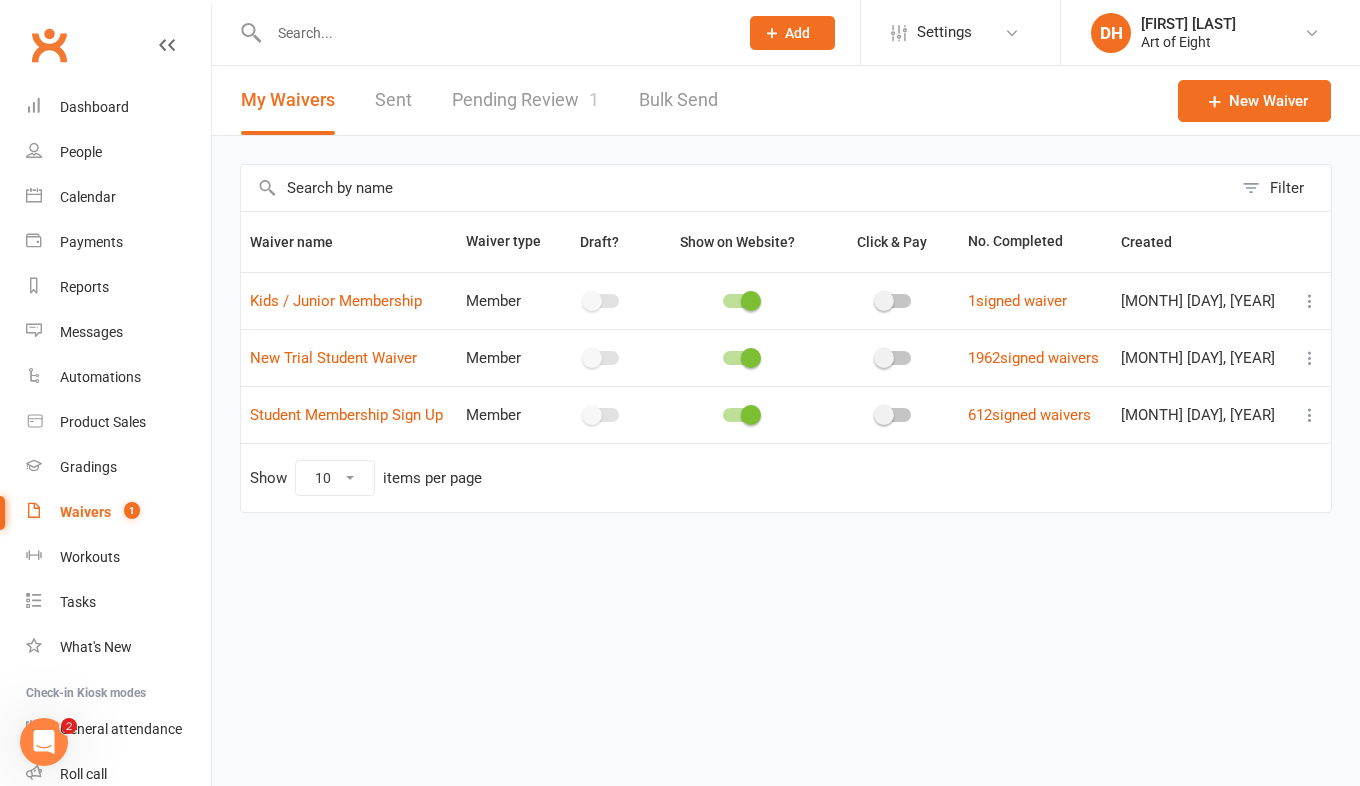 click on "Pending Review 1" at bounding box center [525, 100] 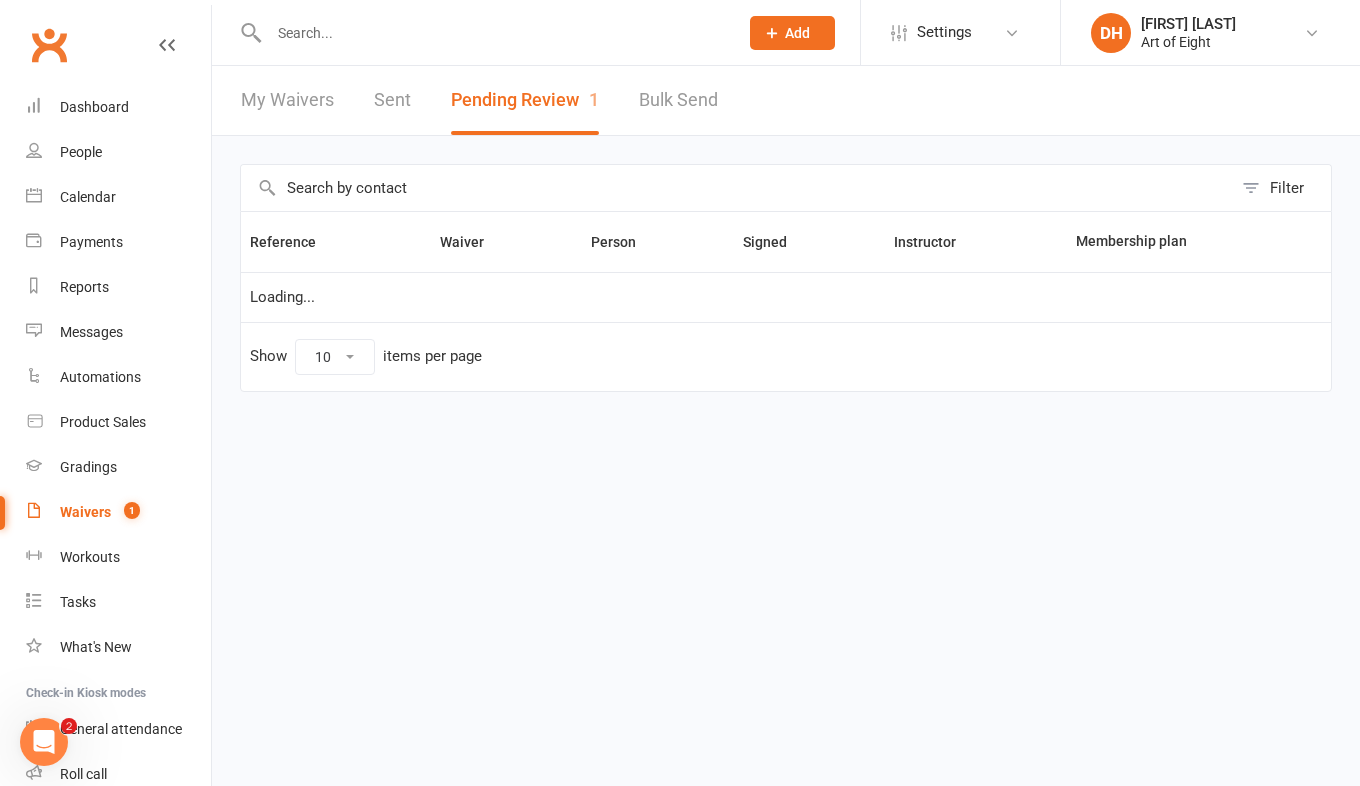 select on "50" 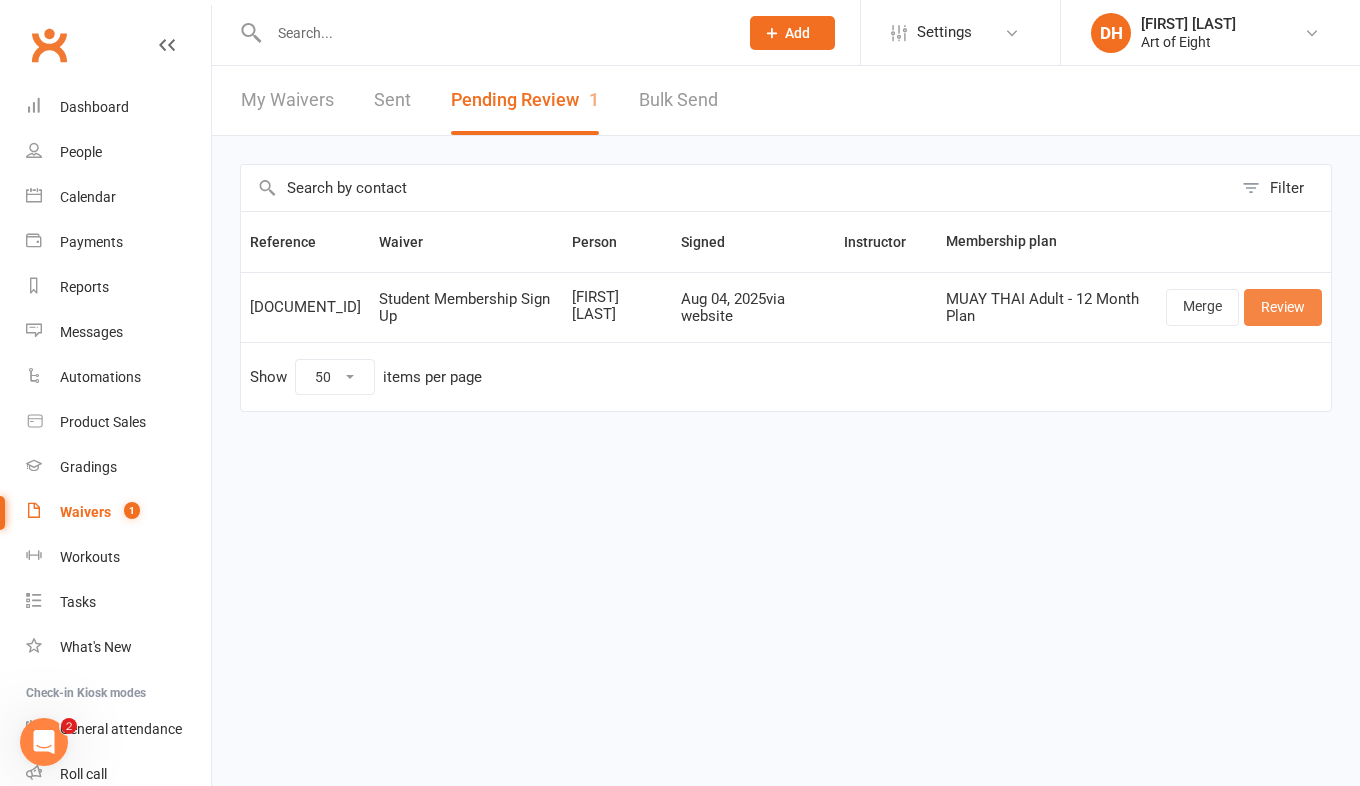 click on "Review" at bounding box center (1283, 307) 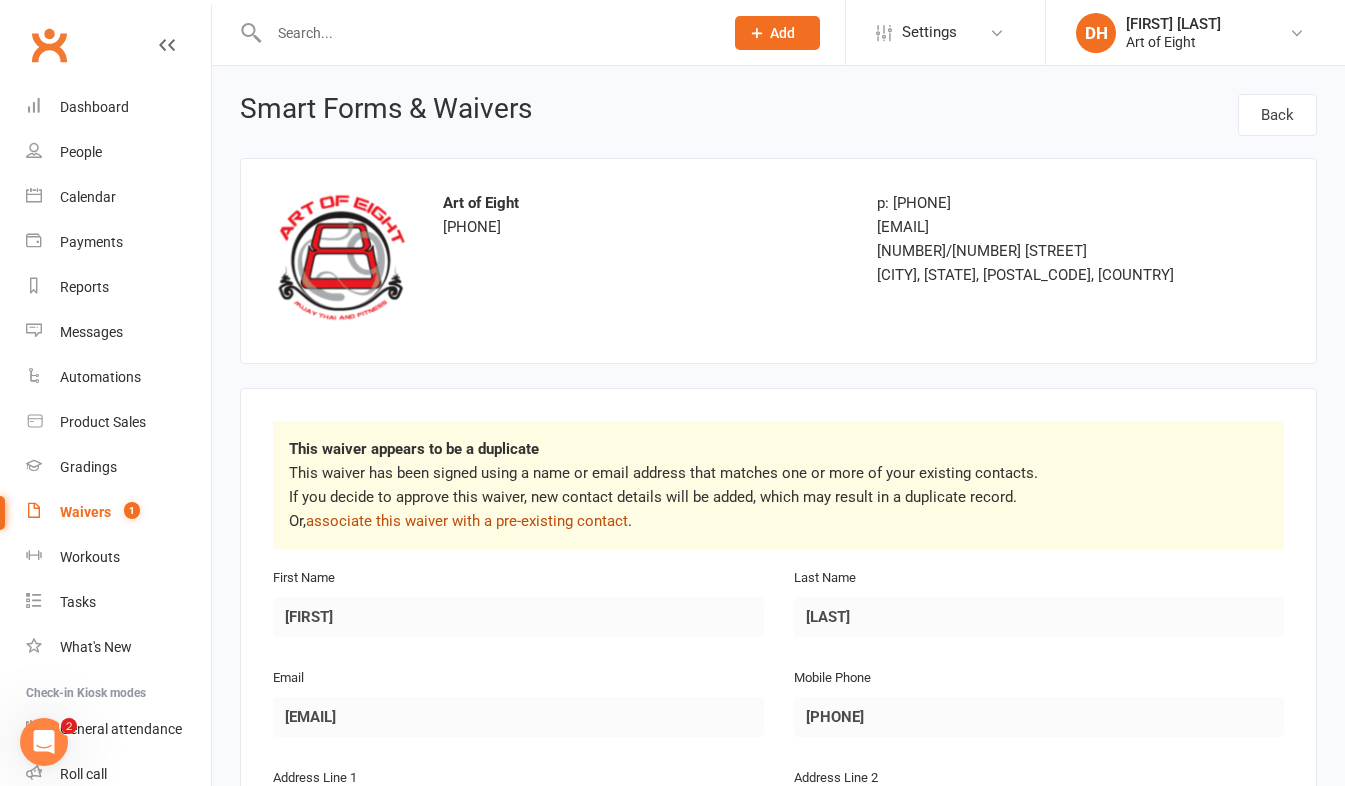 click on "associate this waiver with a pre-existing contact" at bounding box center (467, 521) 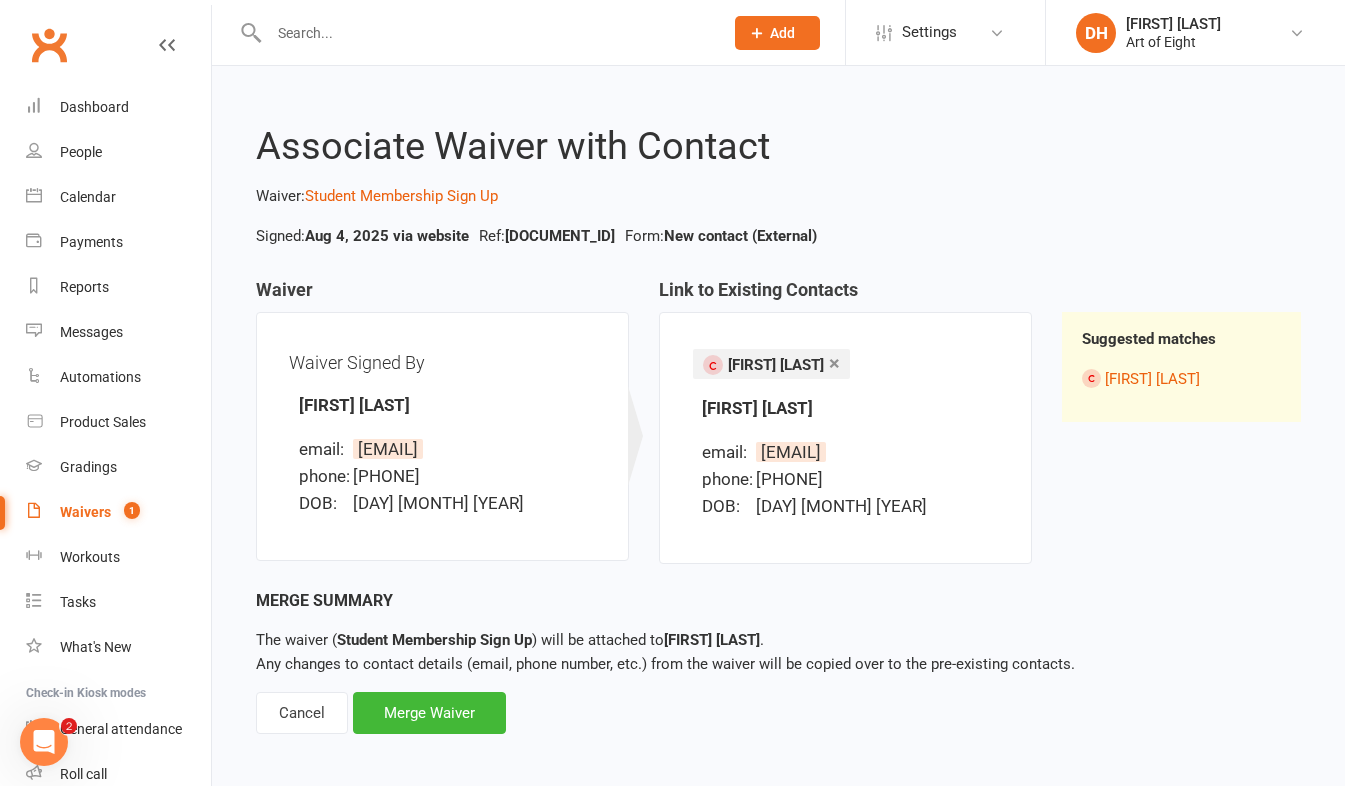 scroll, scrollTop: 9, scrollLeft: 0, axis: vertical 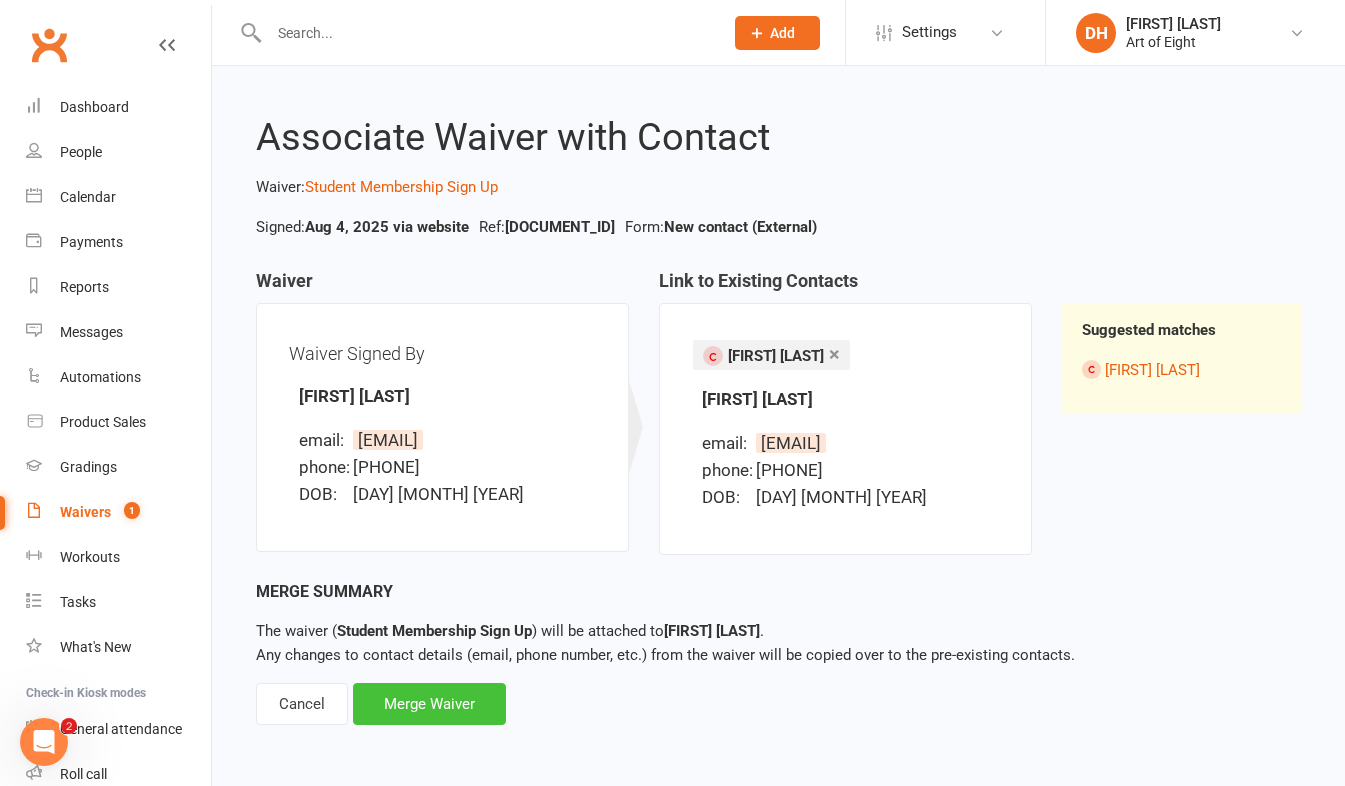 click on "Merge Waiver" at bounding box center (429, 704) 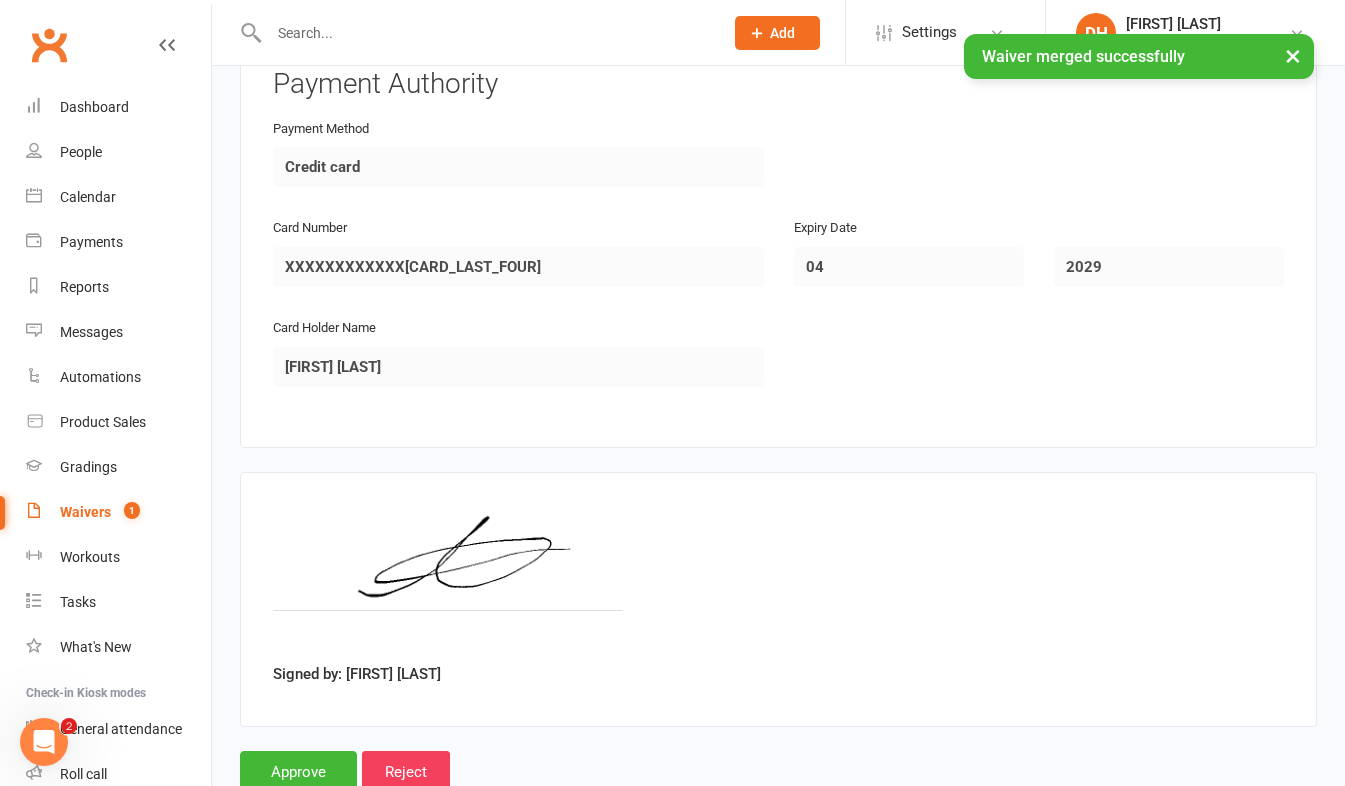 scroll, scrollTop: 2360, scrollLeft: 0, axis: vertical 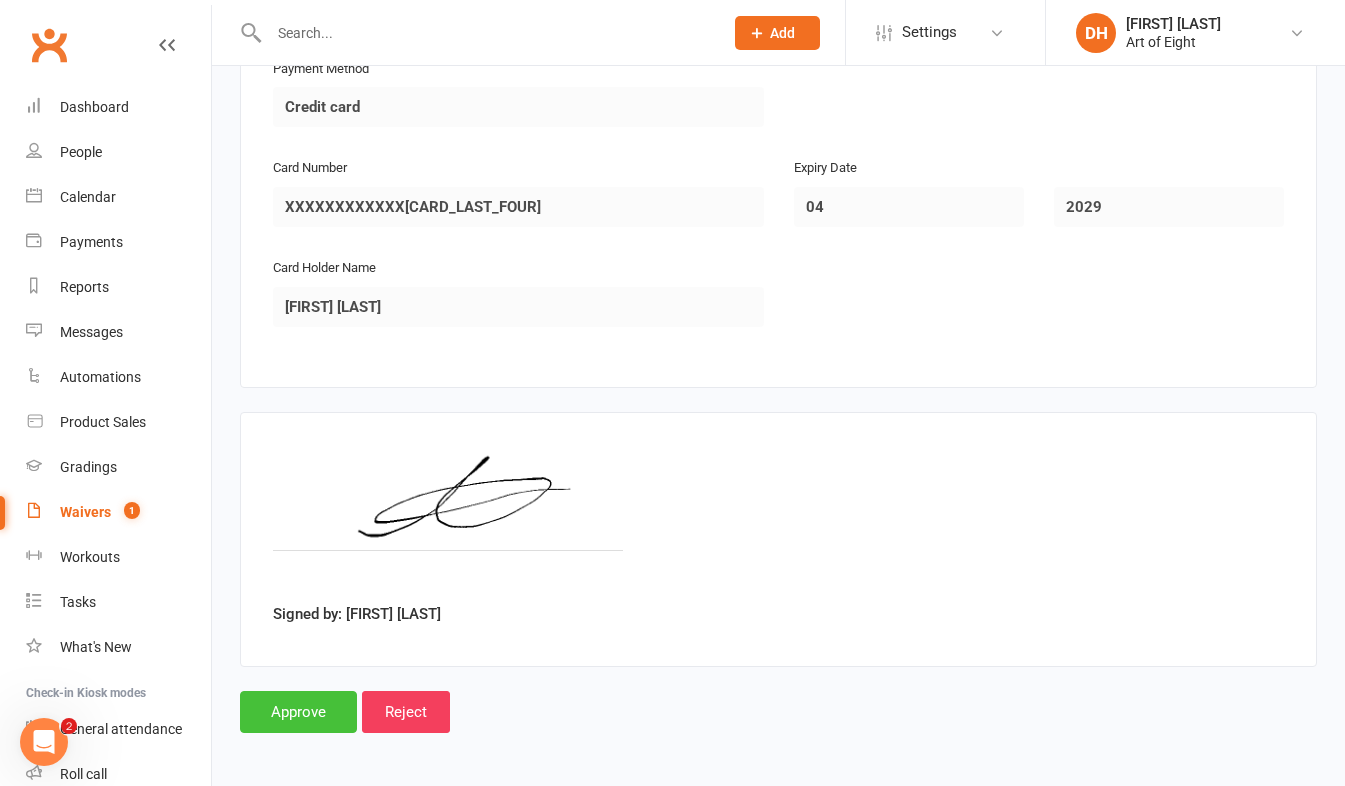 click on "Approve" at bounding box center [298, 712] 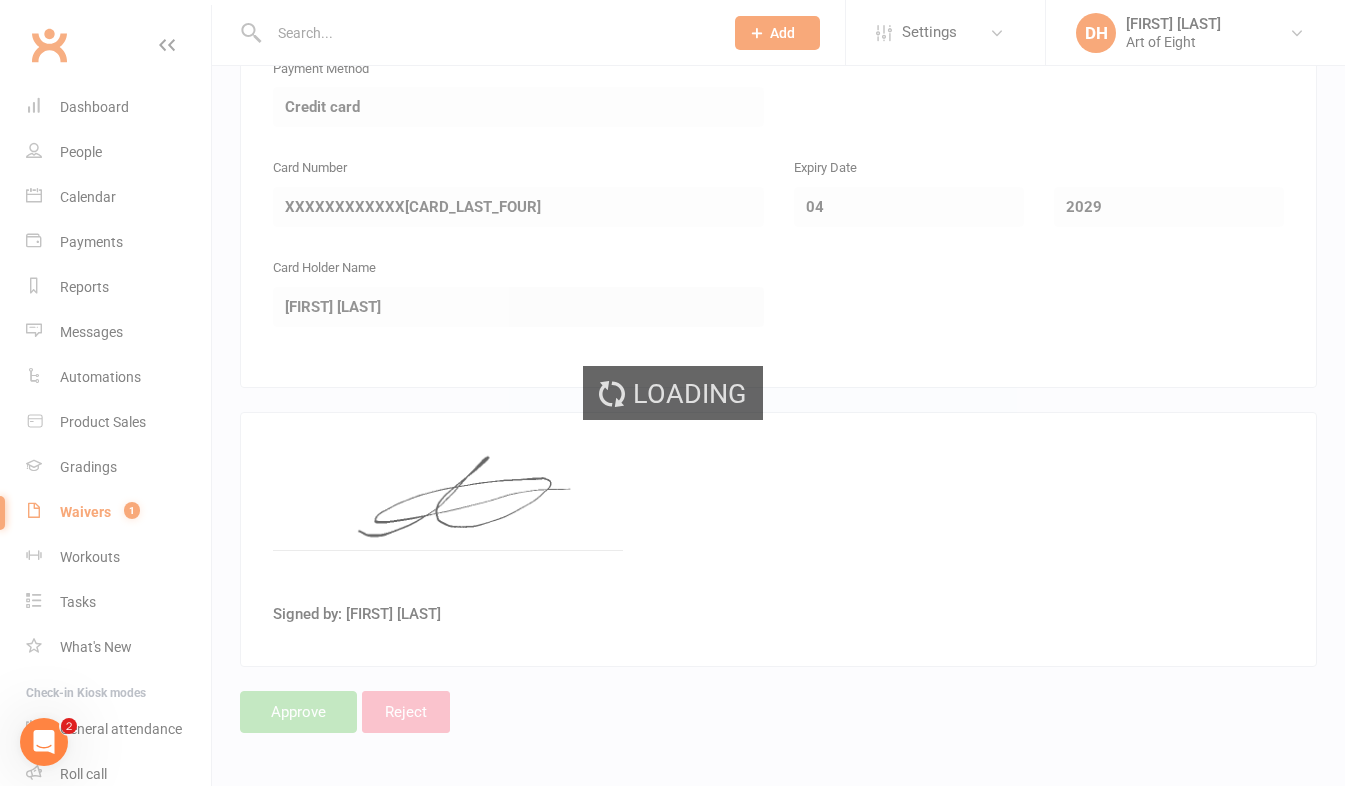 scroll, scrollTop: 0, scrollLeft: 0, axis: both 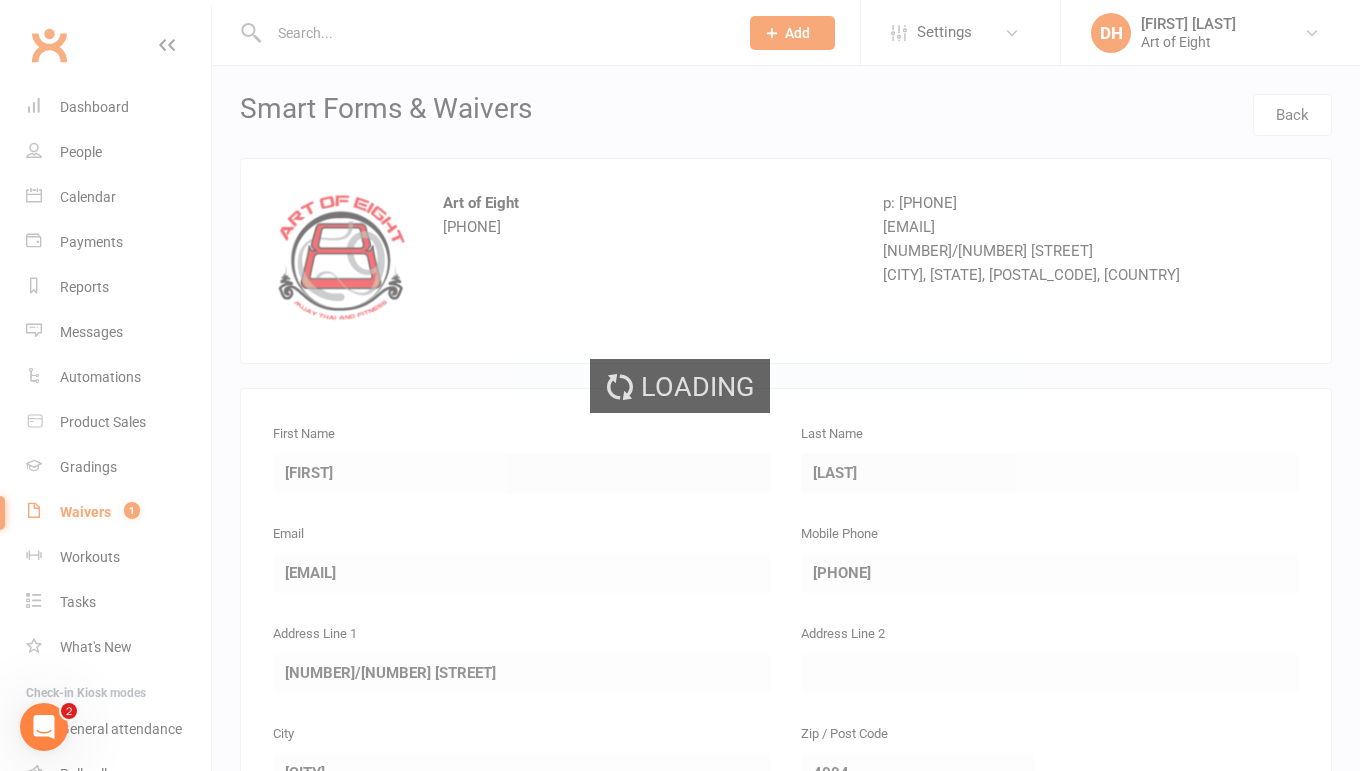 select on "50" 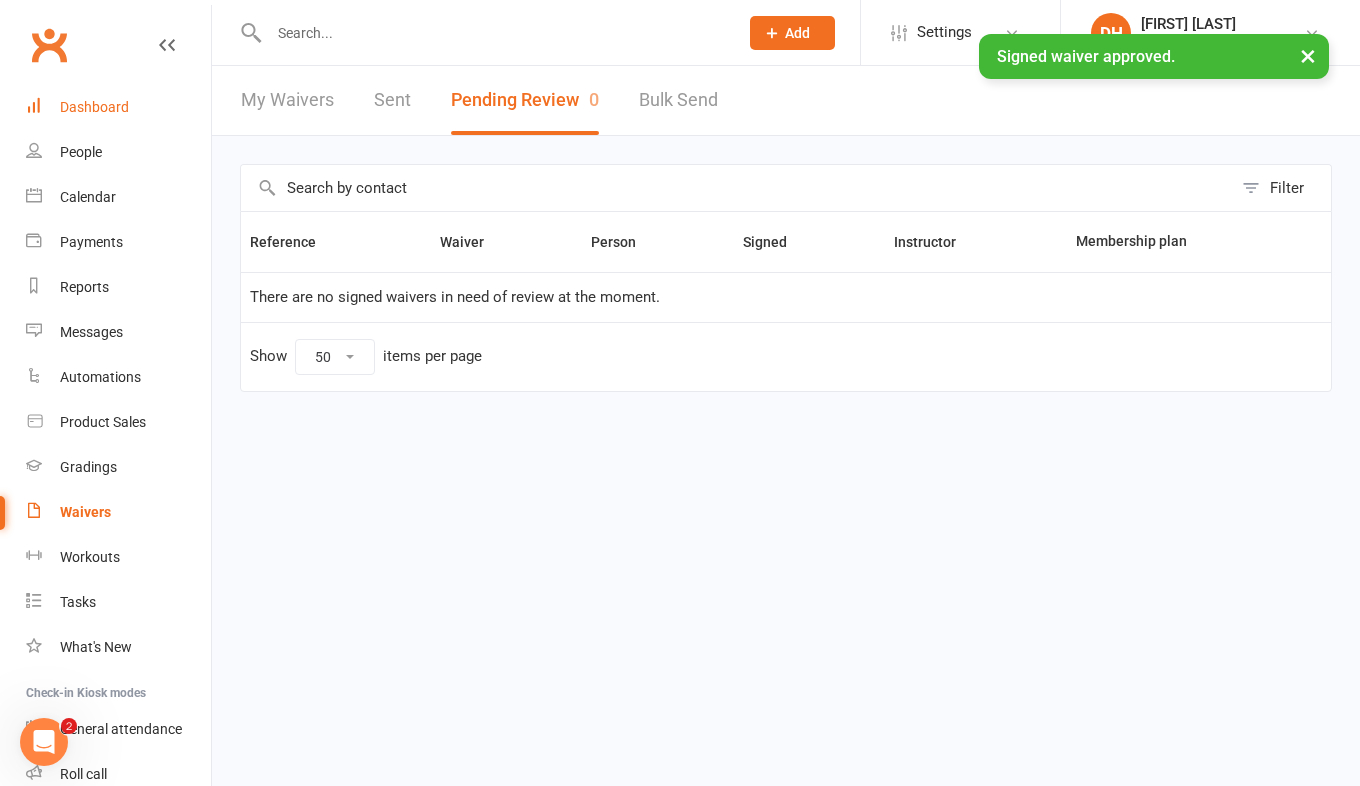 click on "Dashboard" at bounding box center [94, 107] 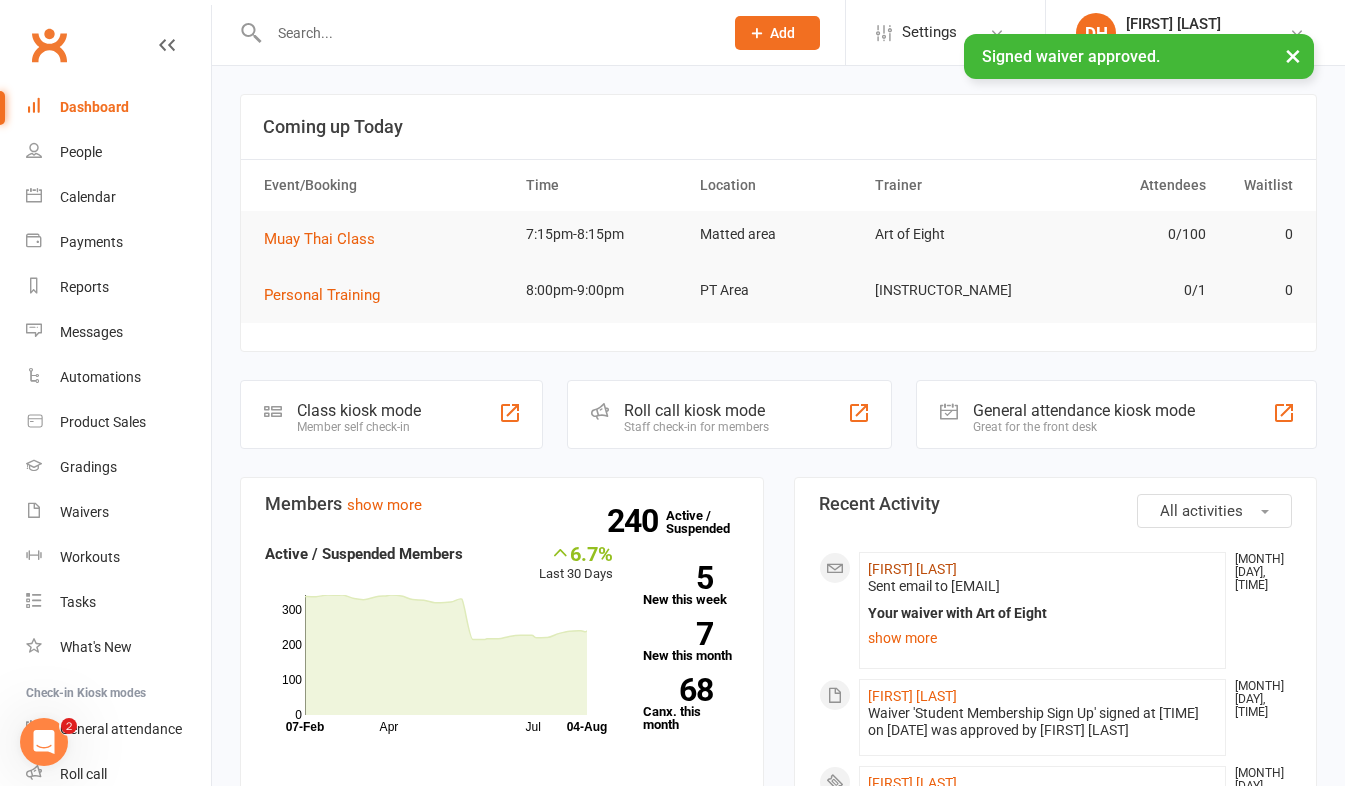 click on "[FIRST] [LAST]" 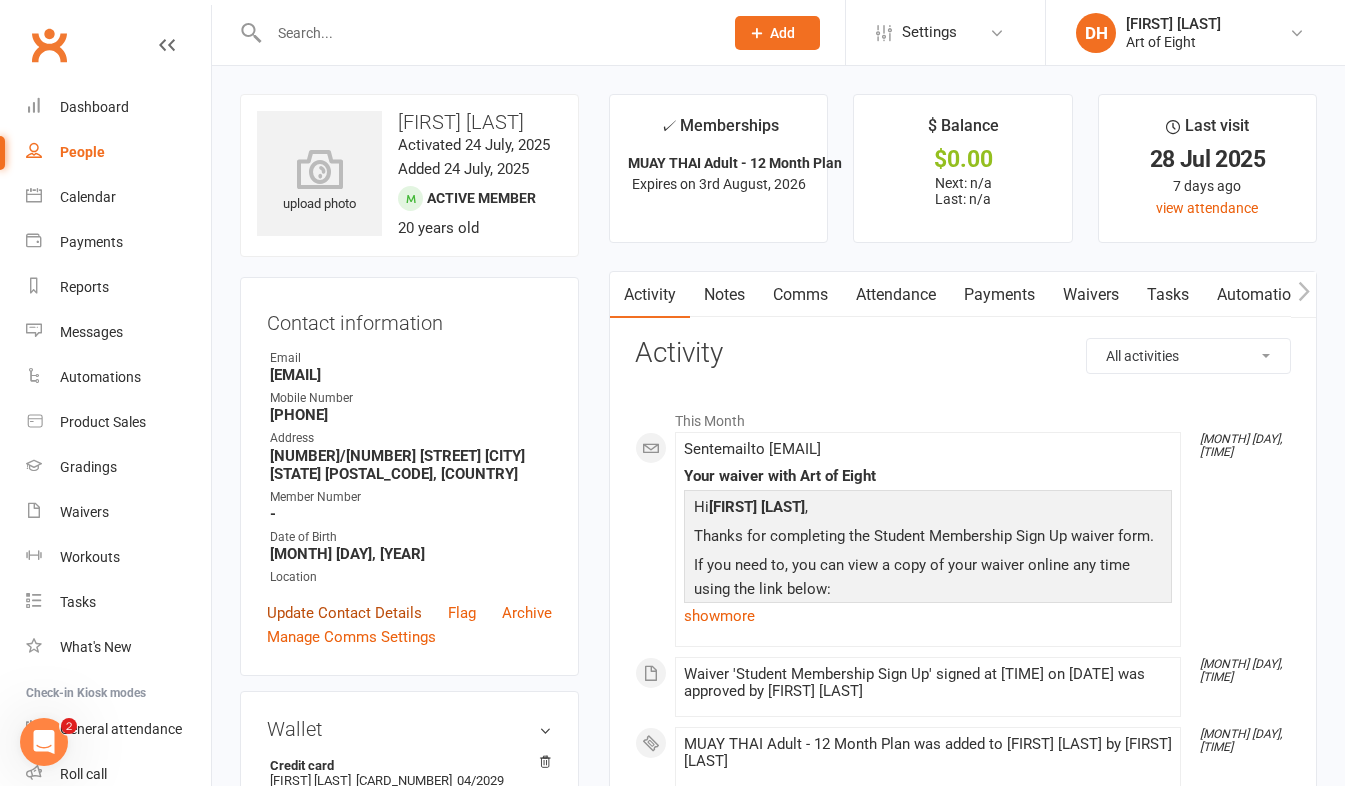 click on "Update Contact Details" at bounding box center (344, 613) 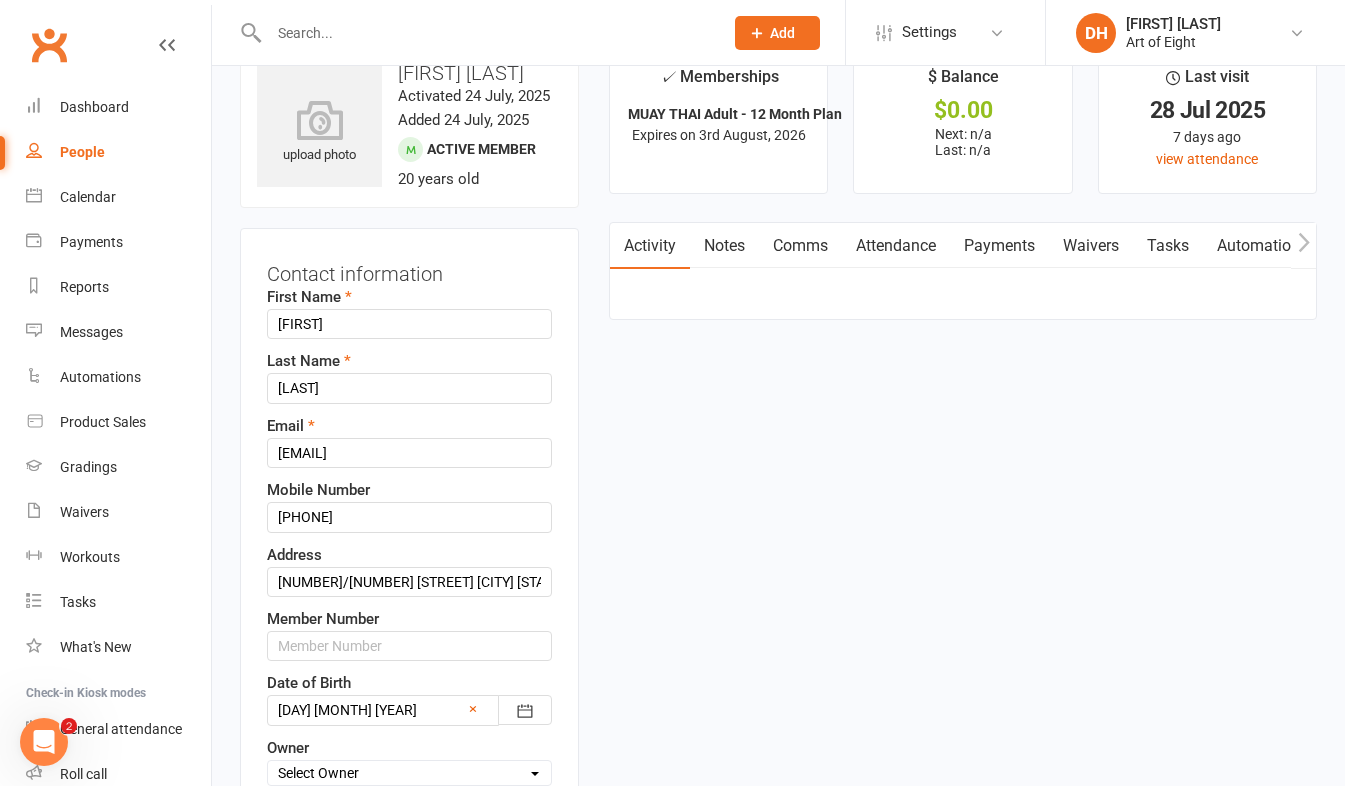 scroll, scrollTop: 94, scrollLeft: 0, axis: vertical 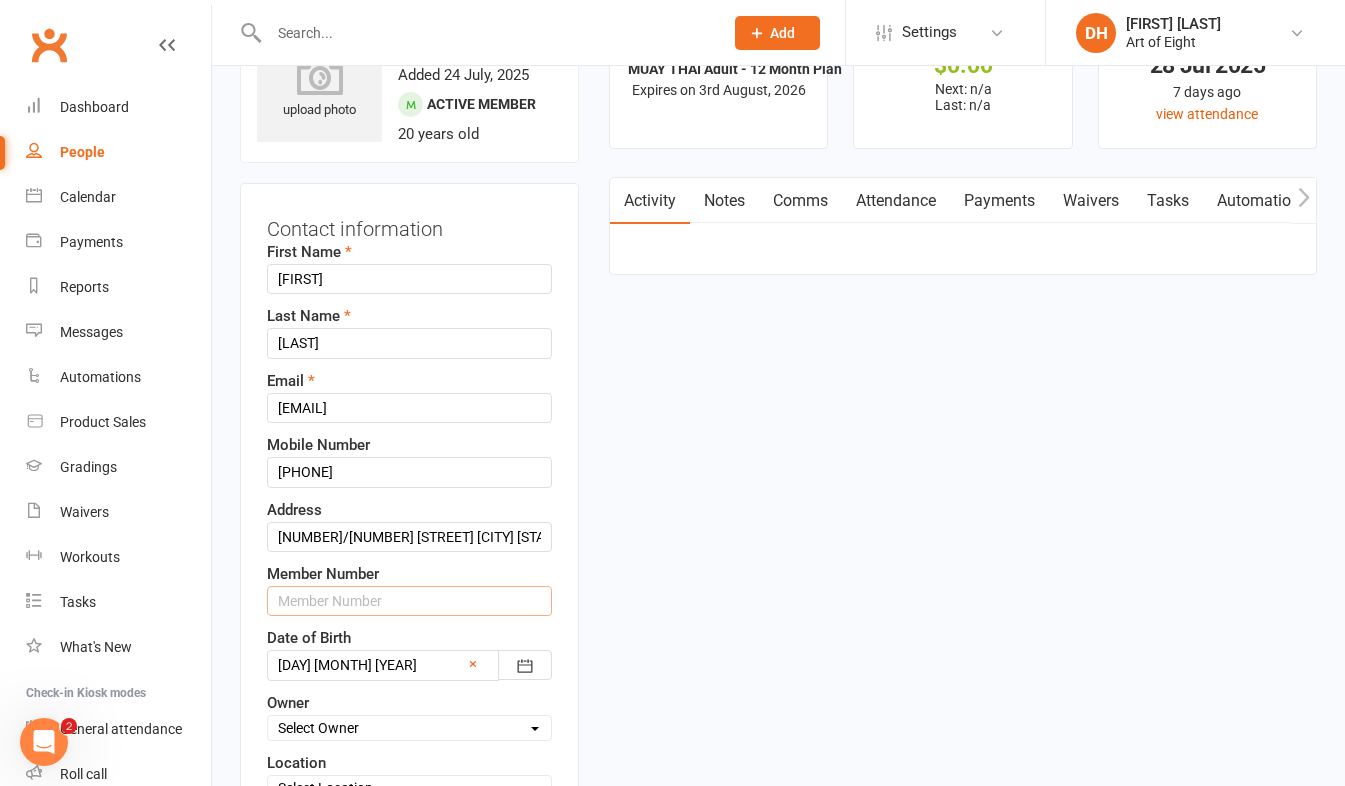 click at bounding box center [409, 601] 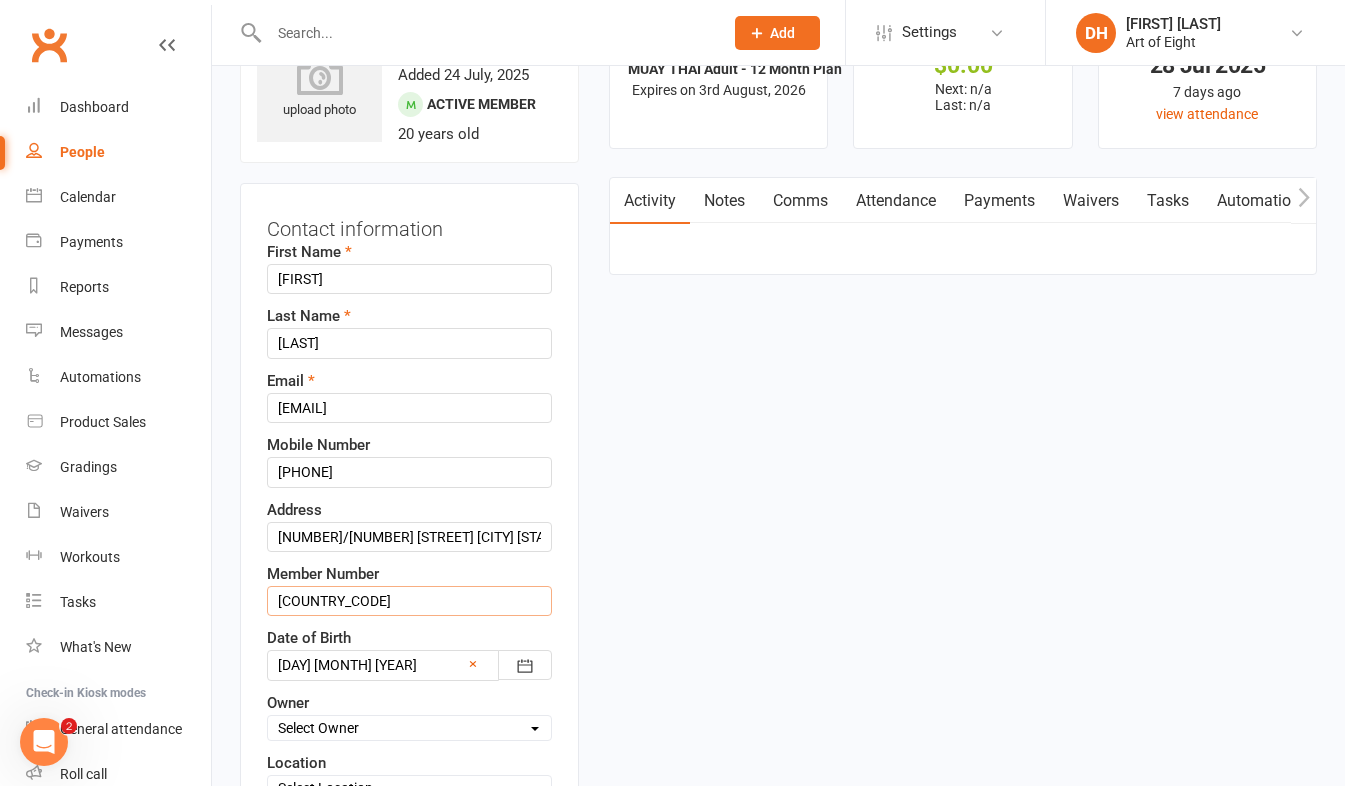 type on "[COUNTRY_CODE]" 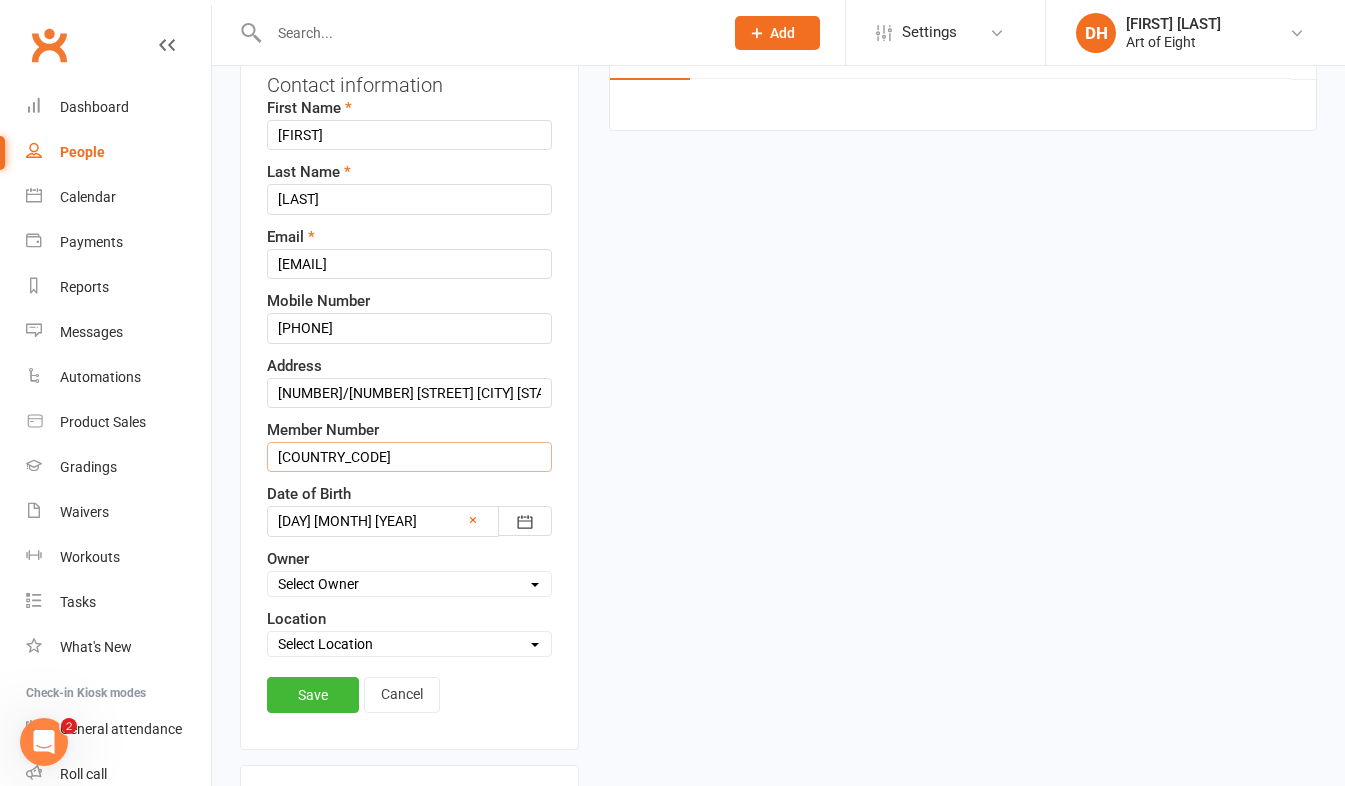 scroll, scrollTop: 294, scrollLeft: 0, axis: vertical 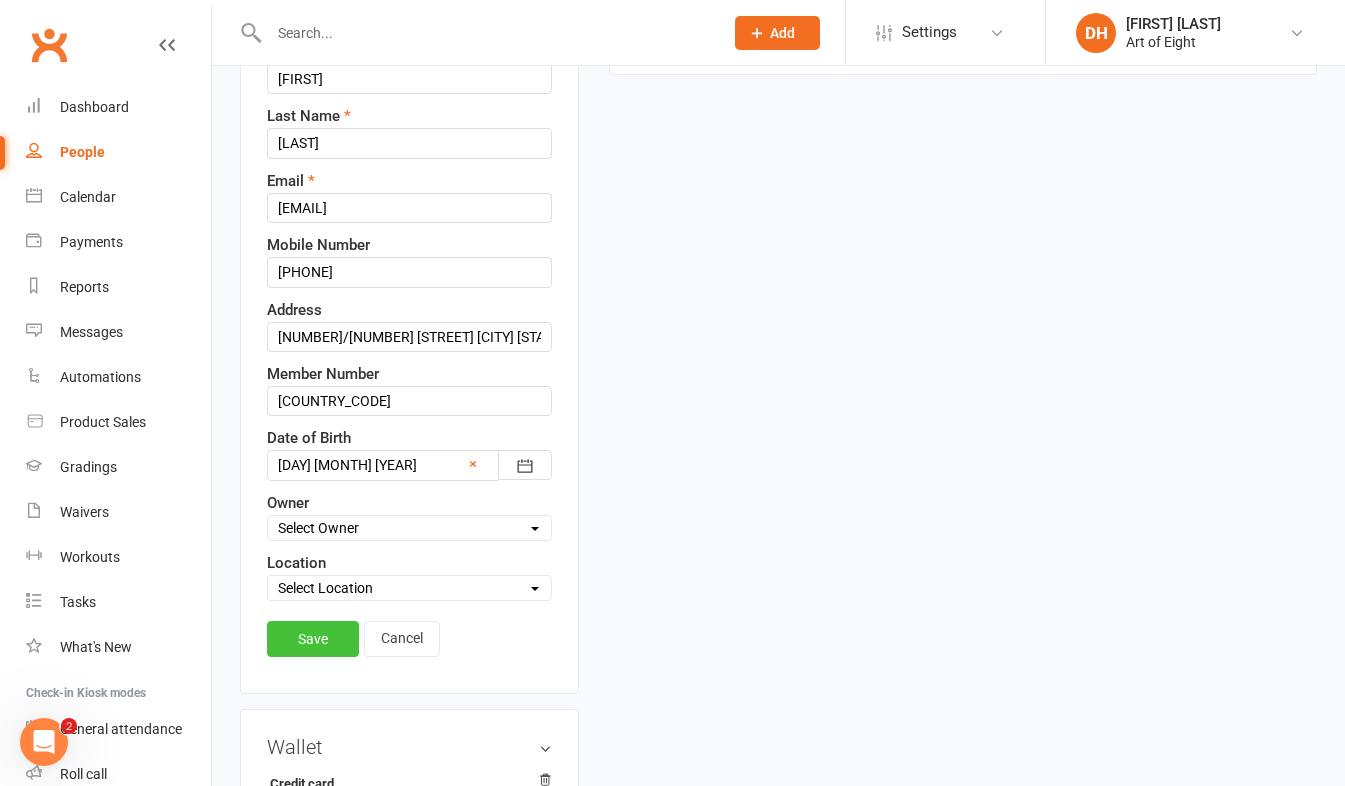 click on "Save" at bounding box center [313, 639] 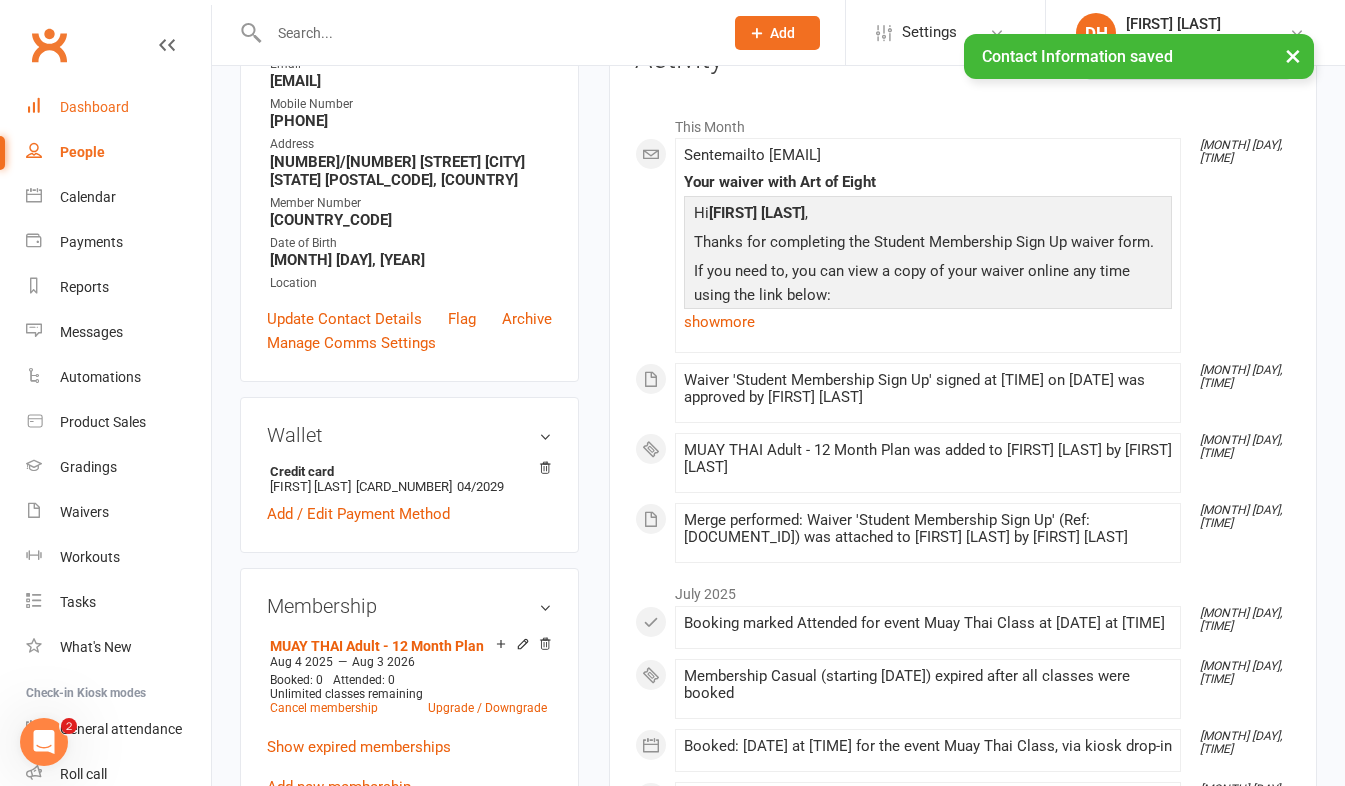 click on "Dashboard" at bounding box center [118, 107] 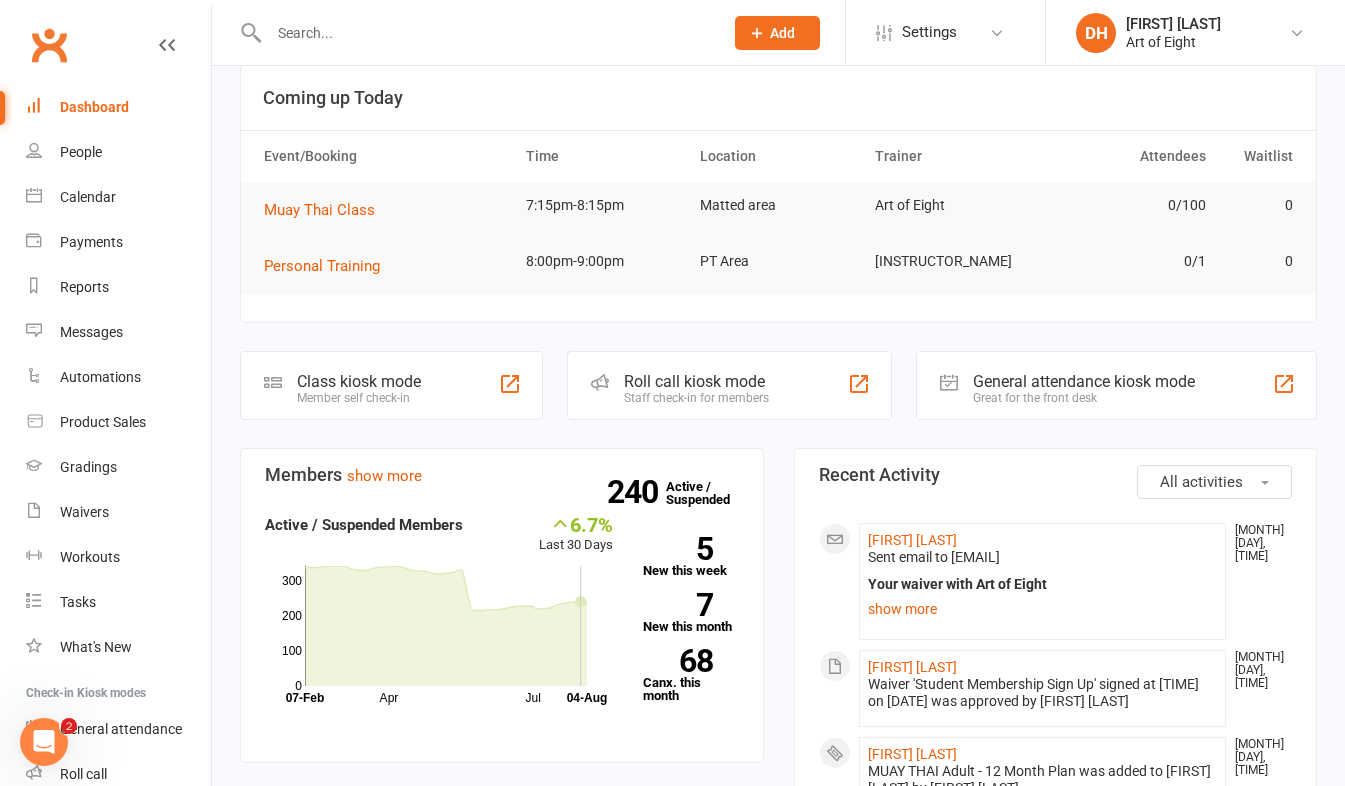 scroll, scrollTop: 0, scrollLeft: 0, axis: both 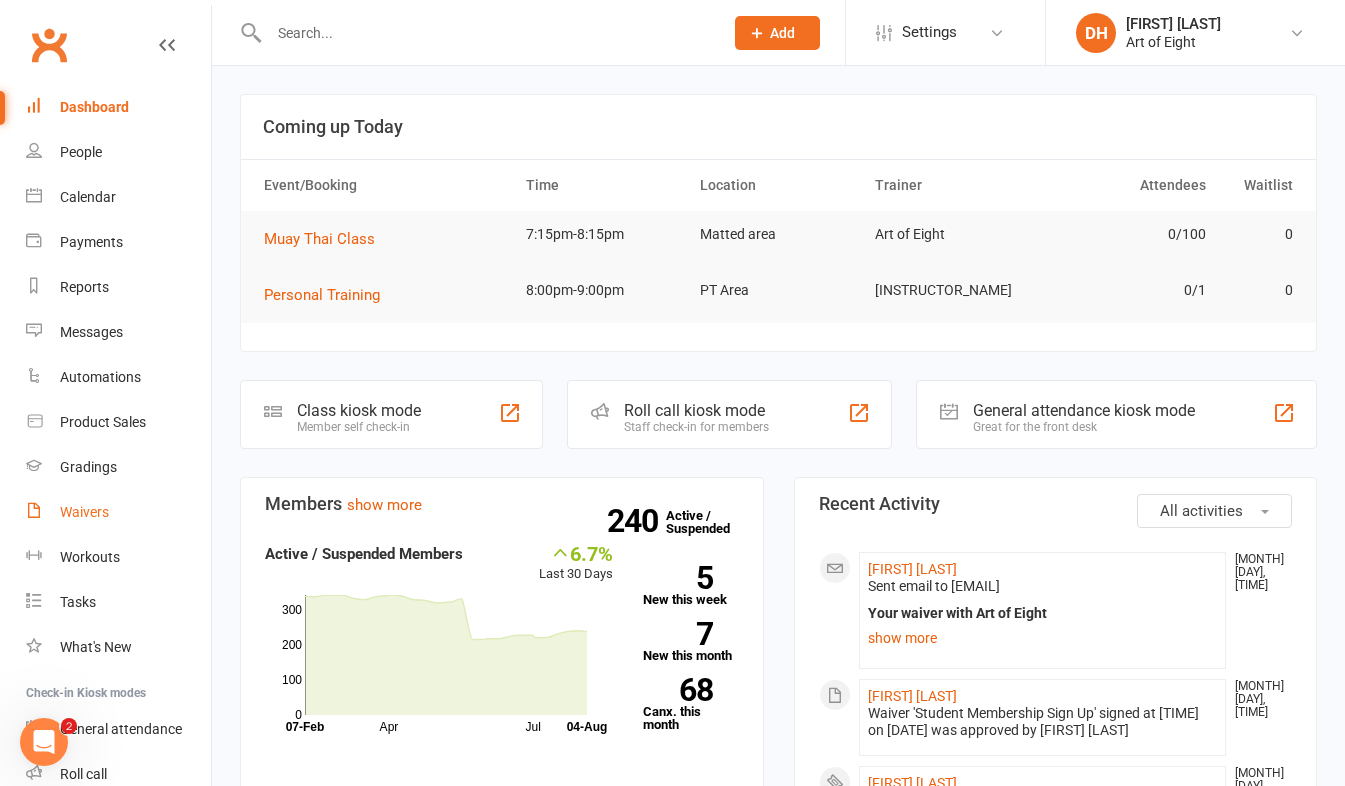 click on "Waivers" at bounding box center [84, 512] 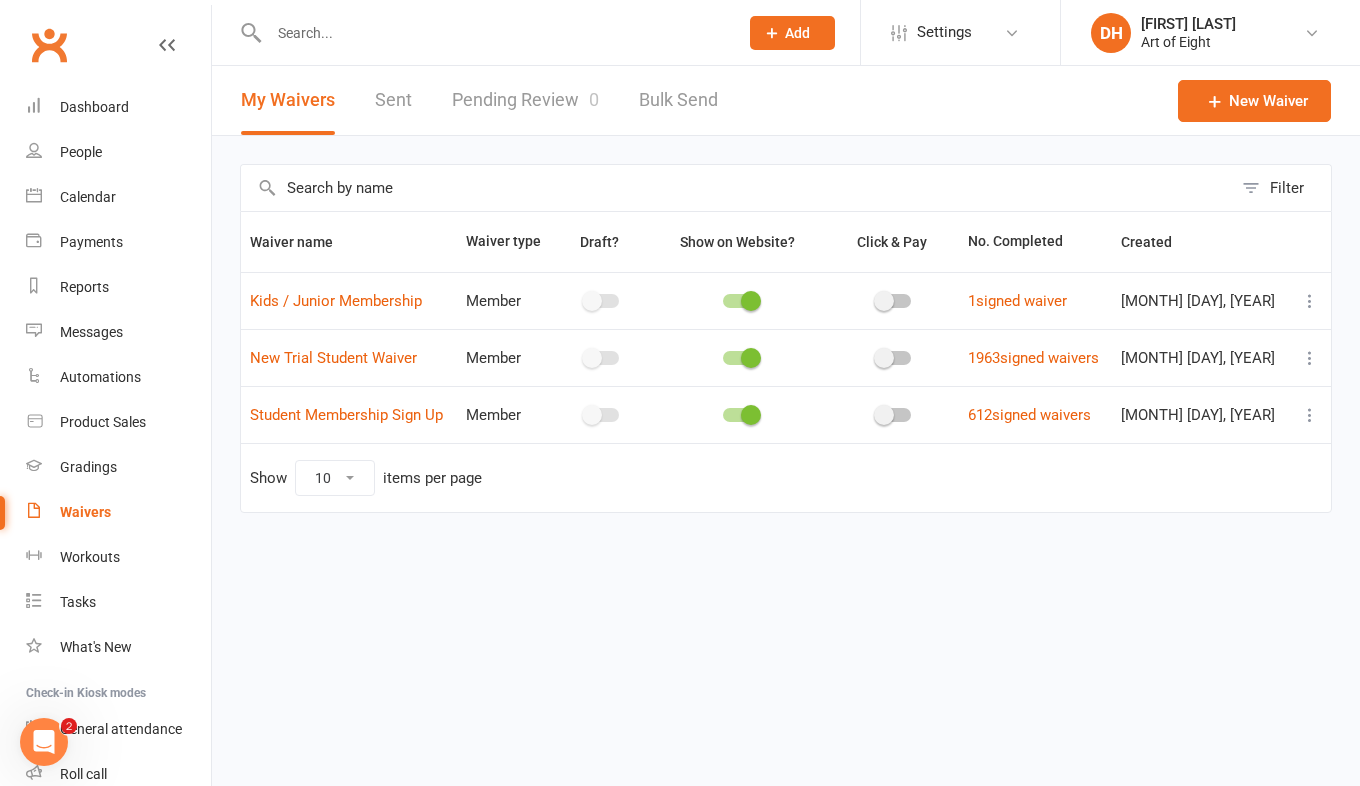 click on "Pending Review 0" at bounding box center (525, 100) 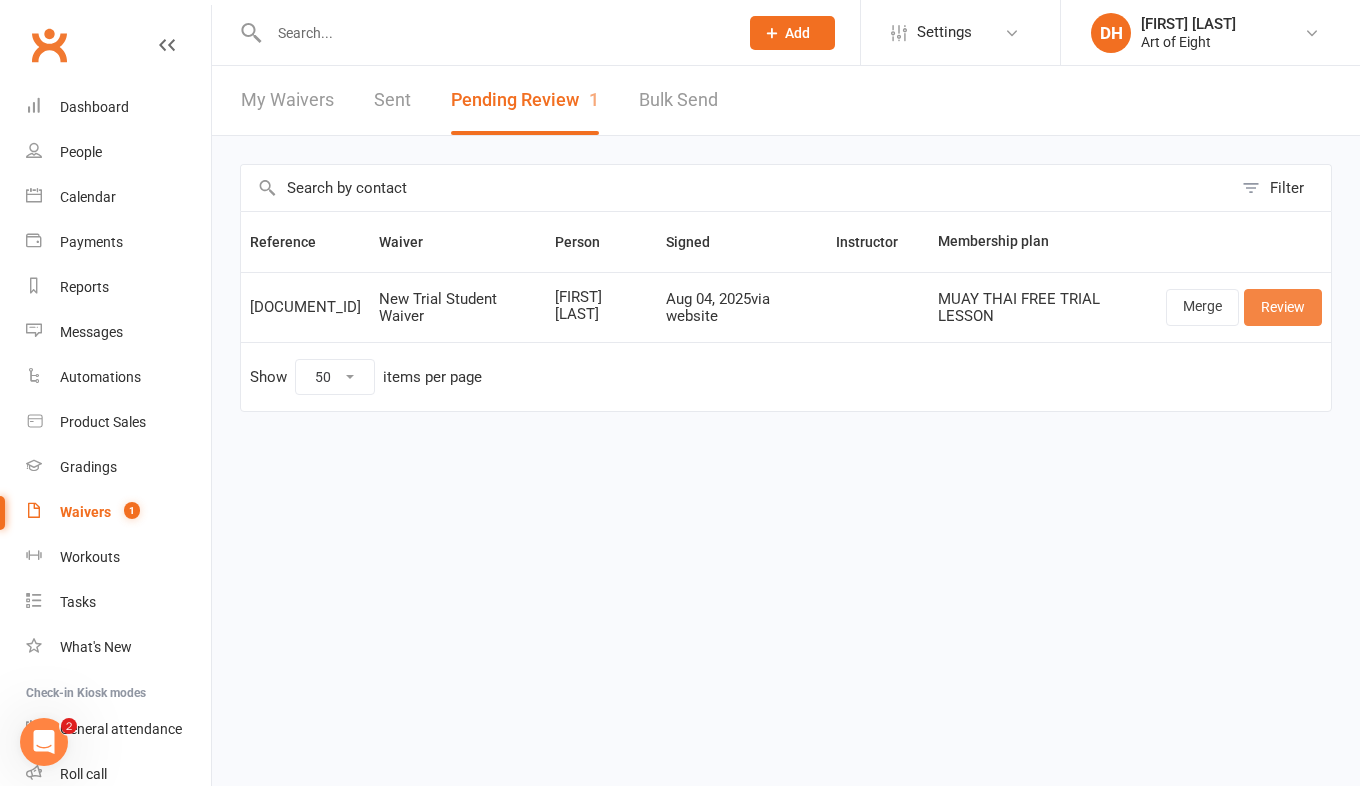 click on "Review" at bounding box center (1283, 307) 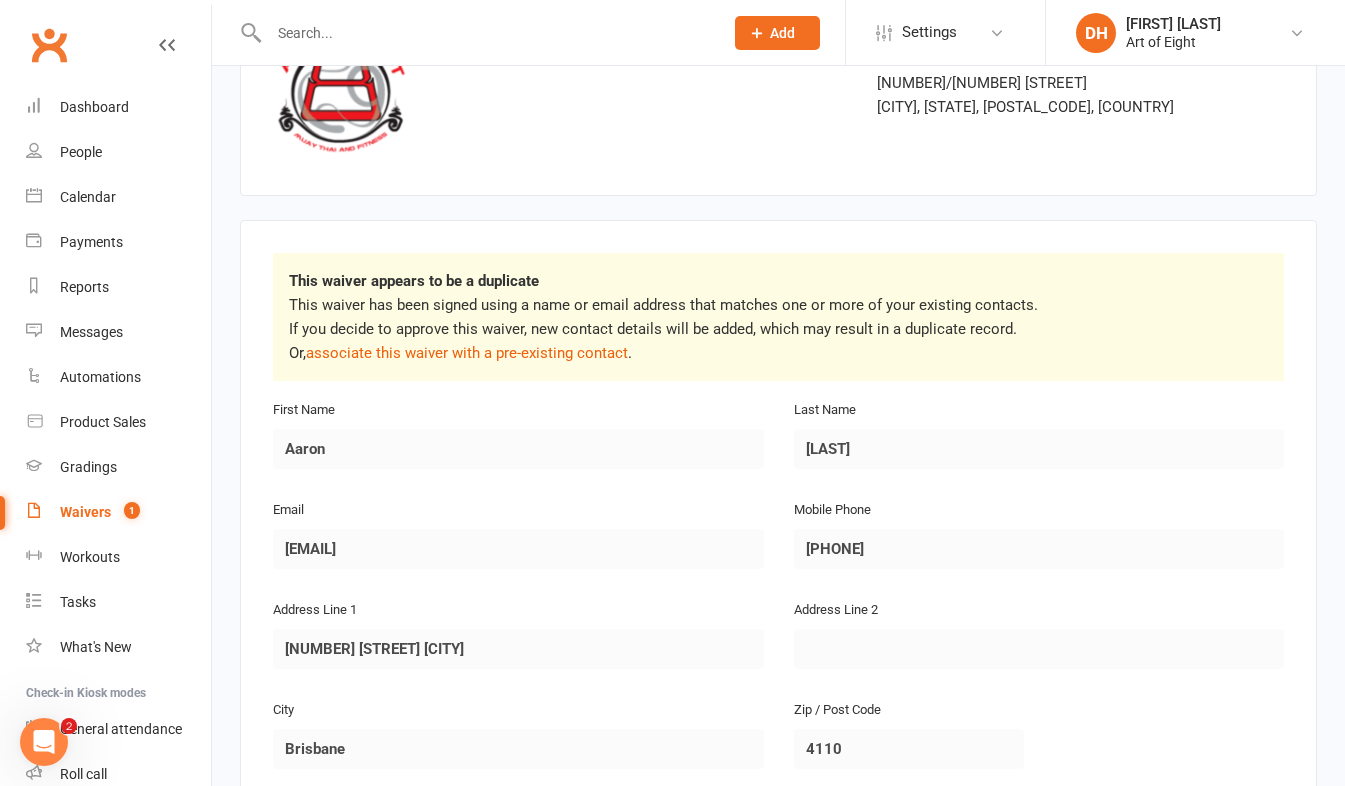 scroll, scrollTop: 100, scrollLeft: 0, axis: vertical 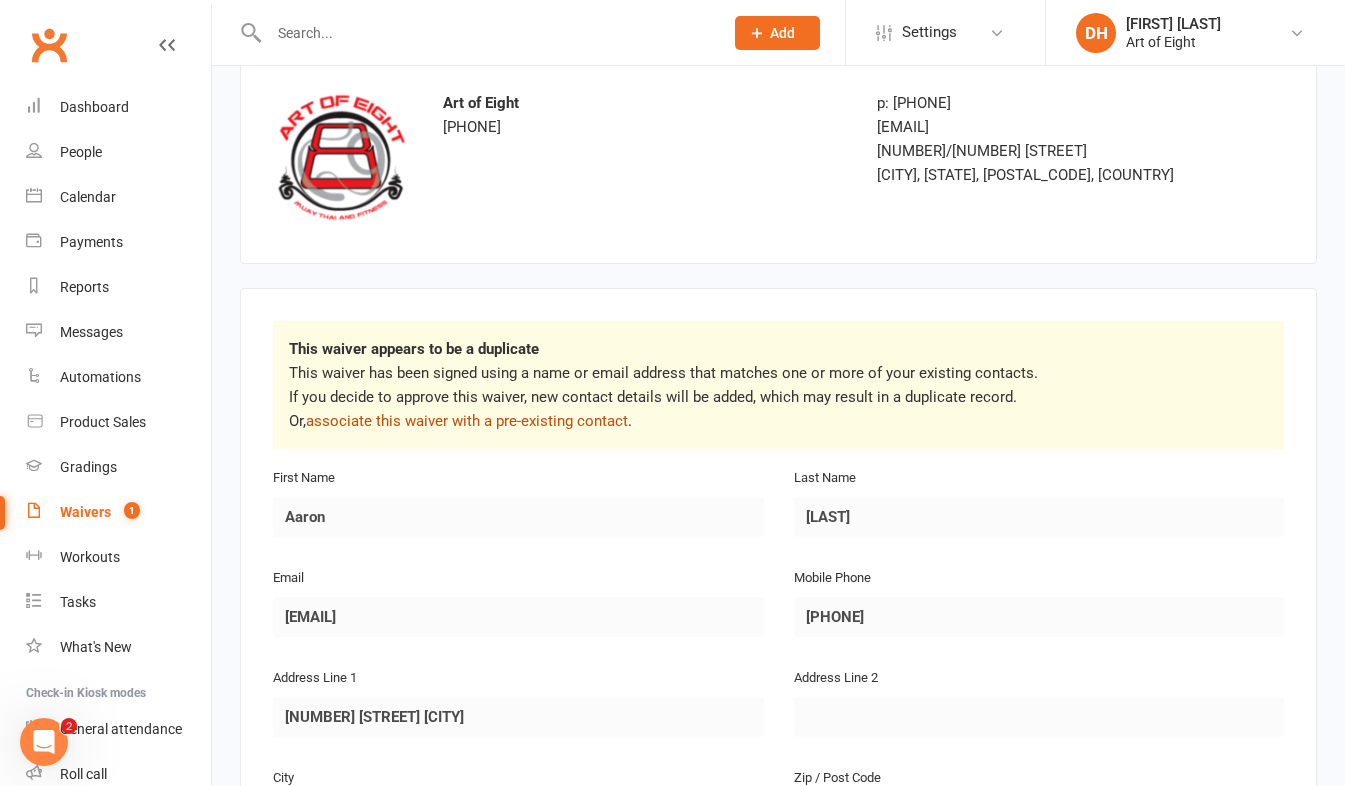 click on "associate this waiver with a pre-existing contact" at bounding box center [467, 421] 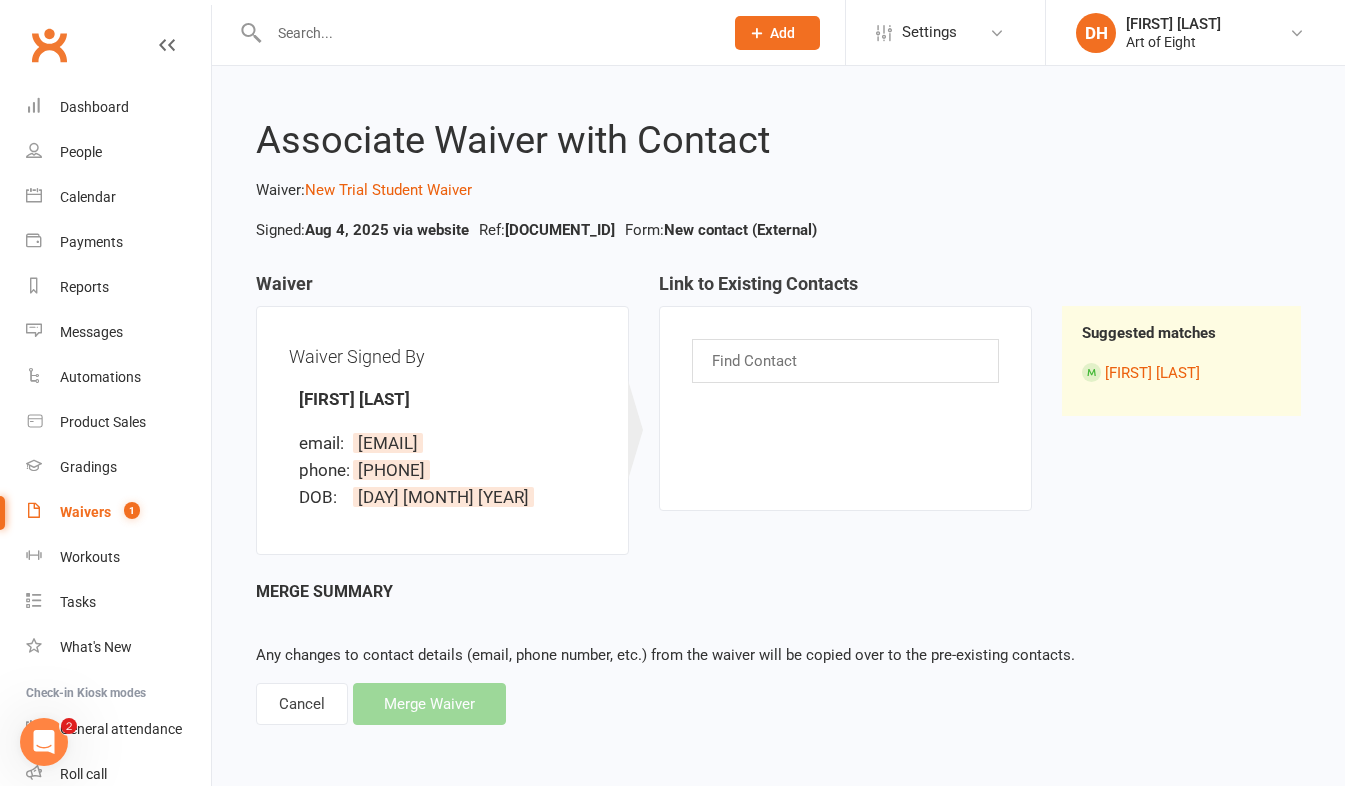 scroll, scrollTop: 0, scrollLeft: 0, axis: both 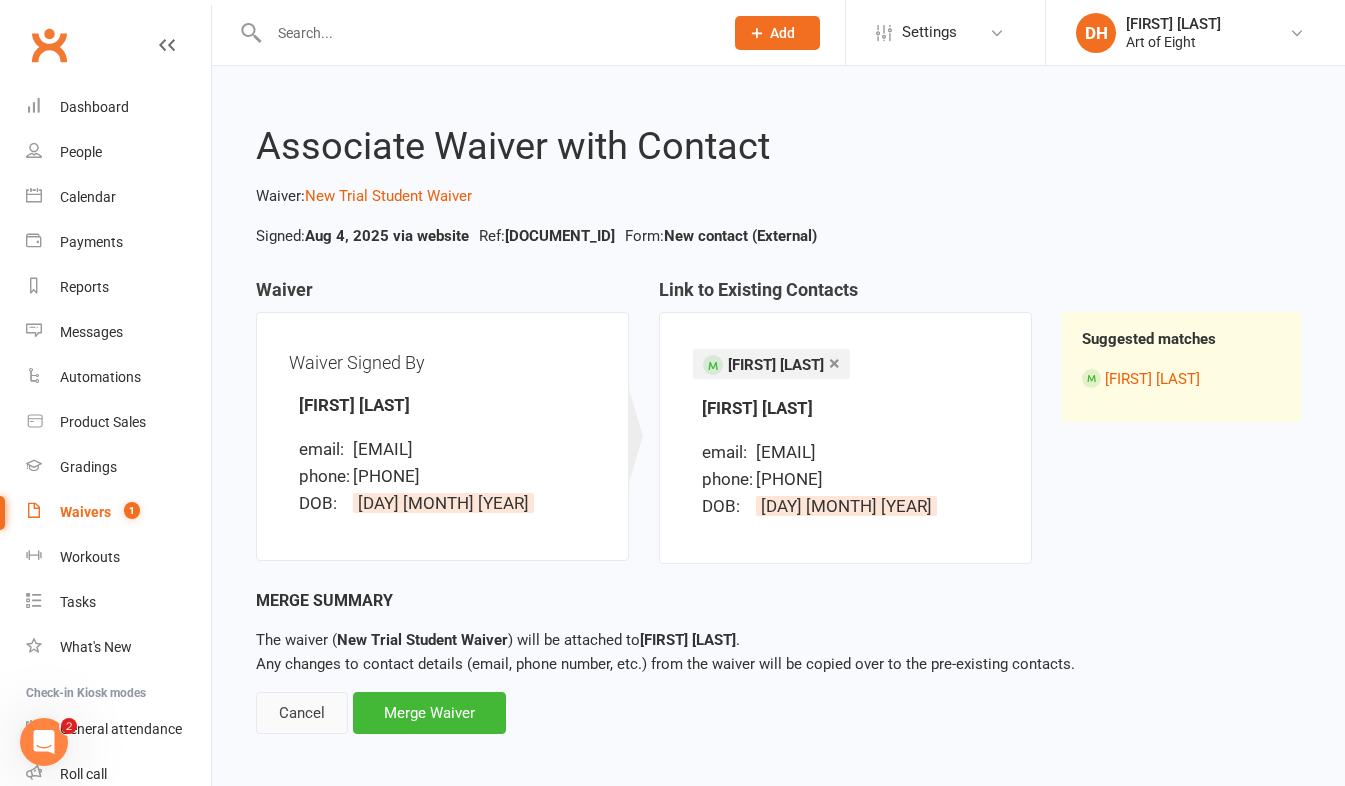 click on "Cancel" at bounding box center [302, 713] 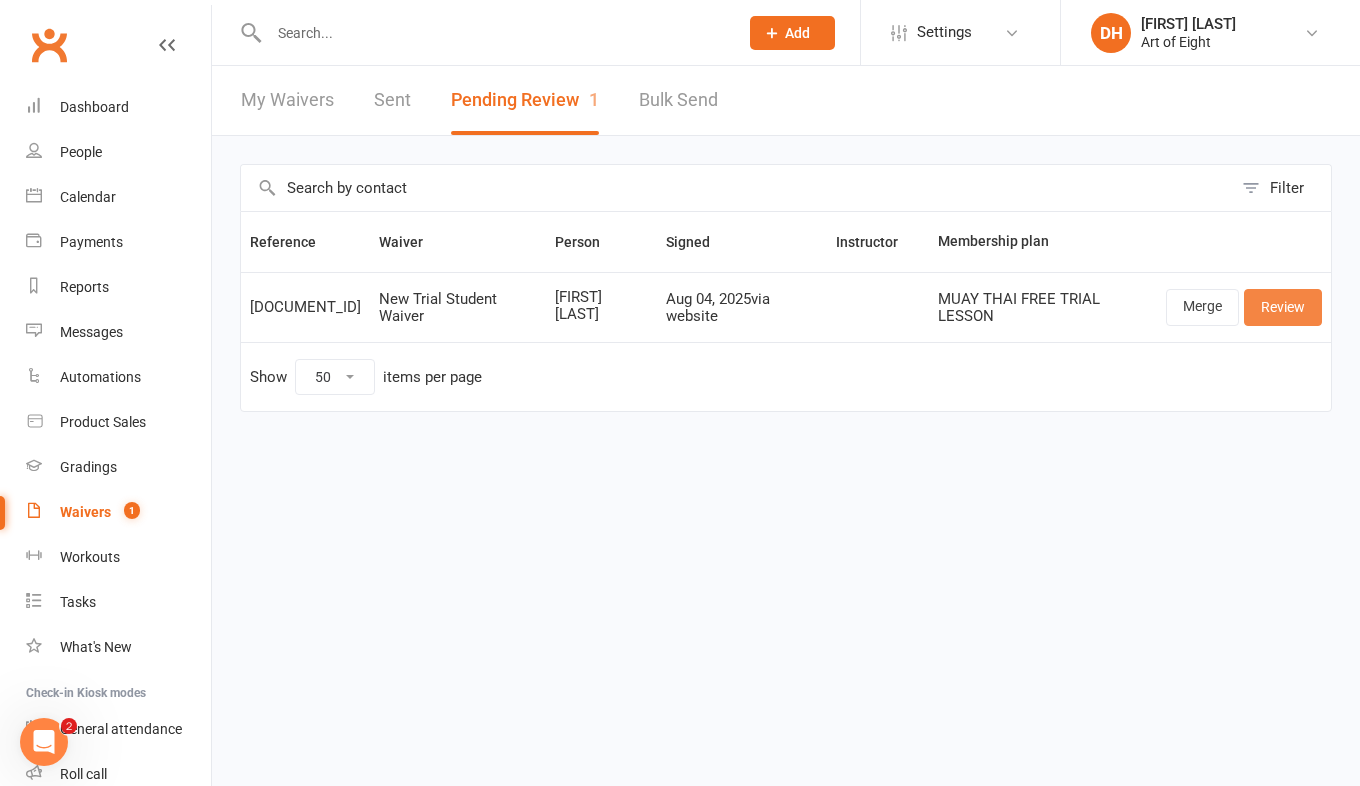 click on "Review" at bounding box center (1283, 307) 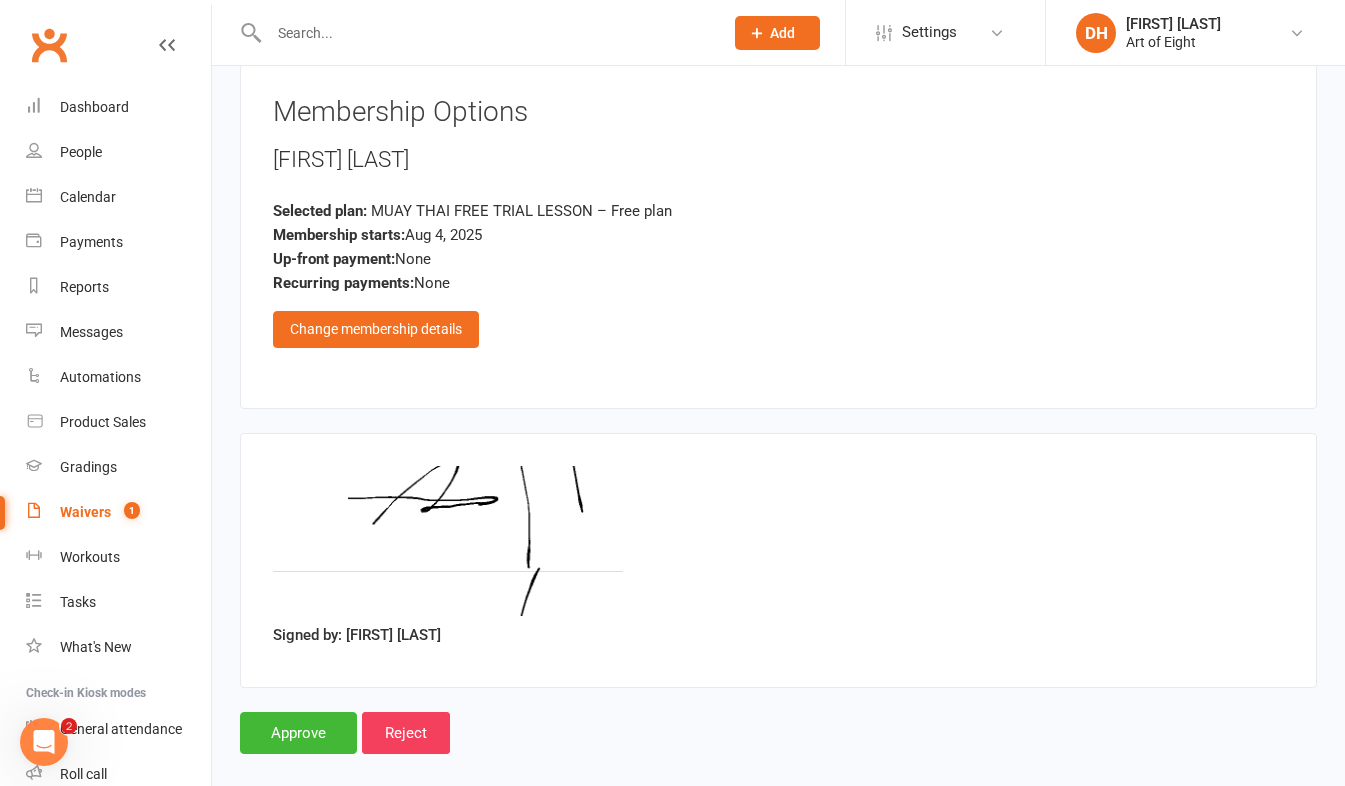 scroll, scrollTop: 3465, scrollLeft: 0, axis: vertical 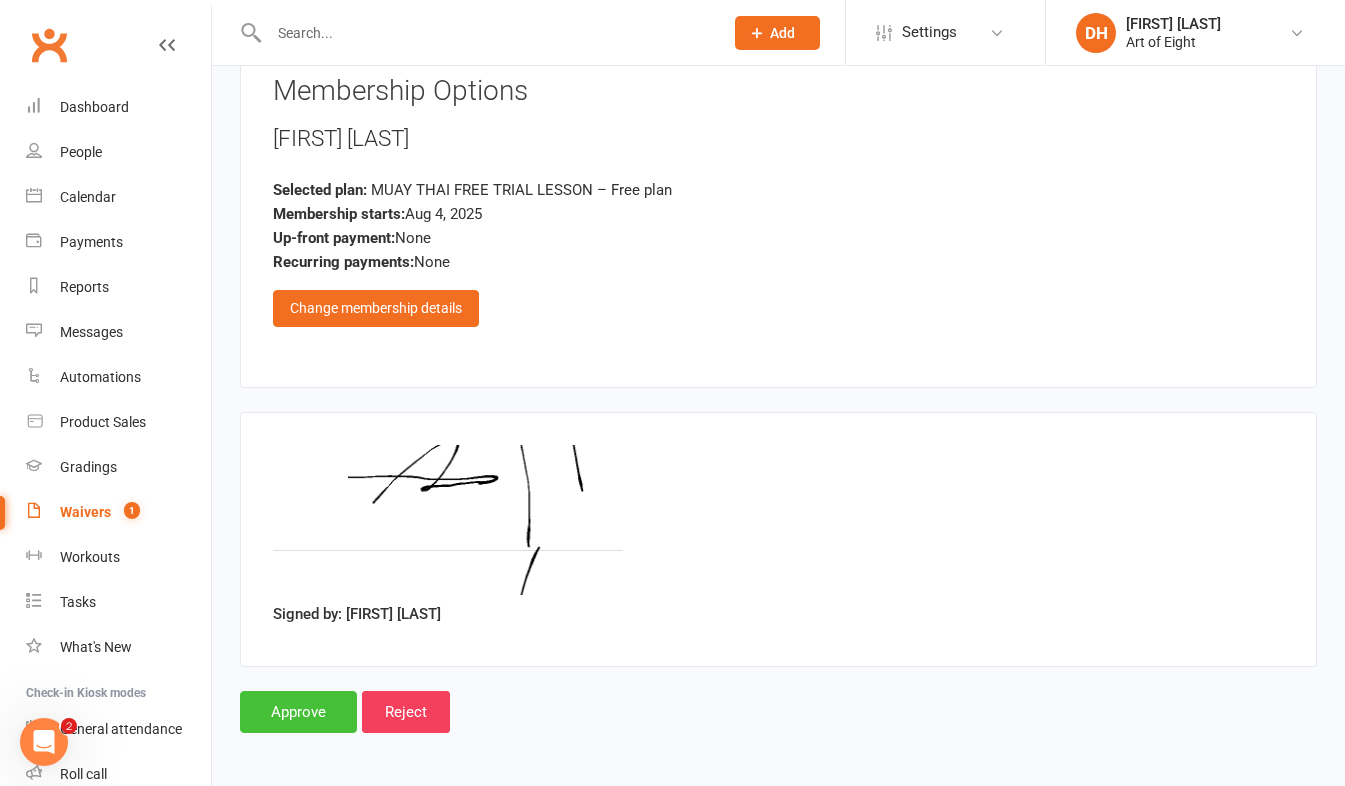 click on "Approve" at bounding box center (298, 712) 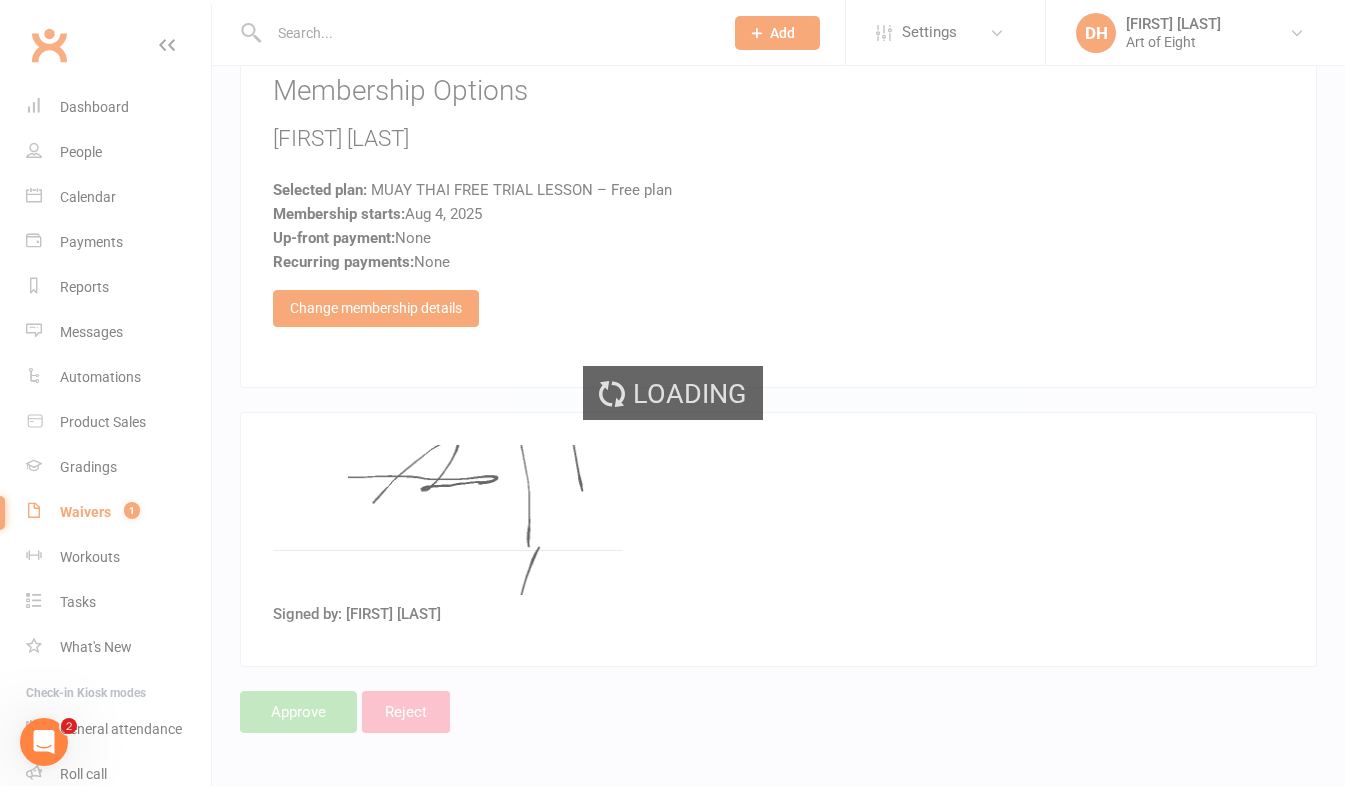 scroll, scrollTop: 0, scrollLeft: 0, axis: both 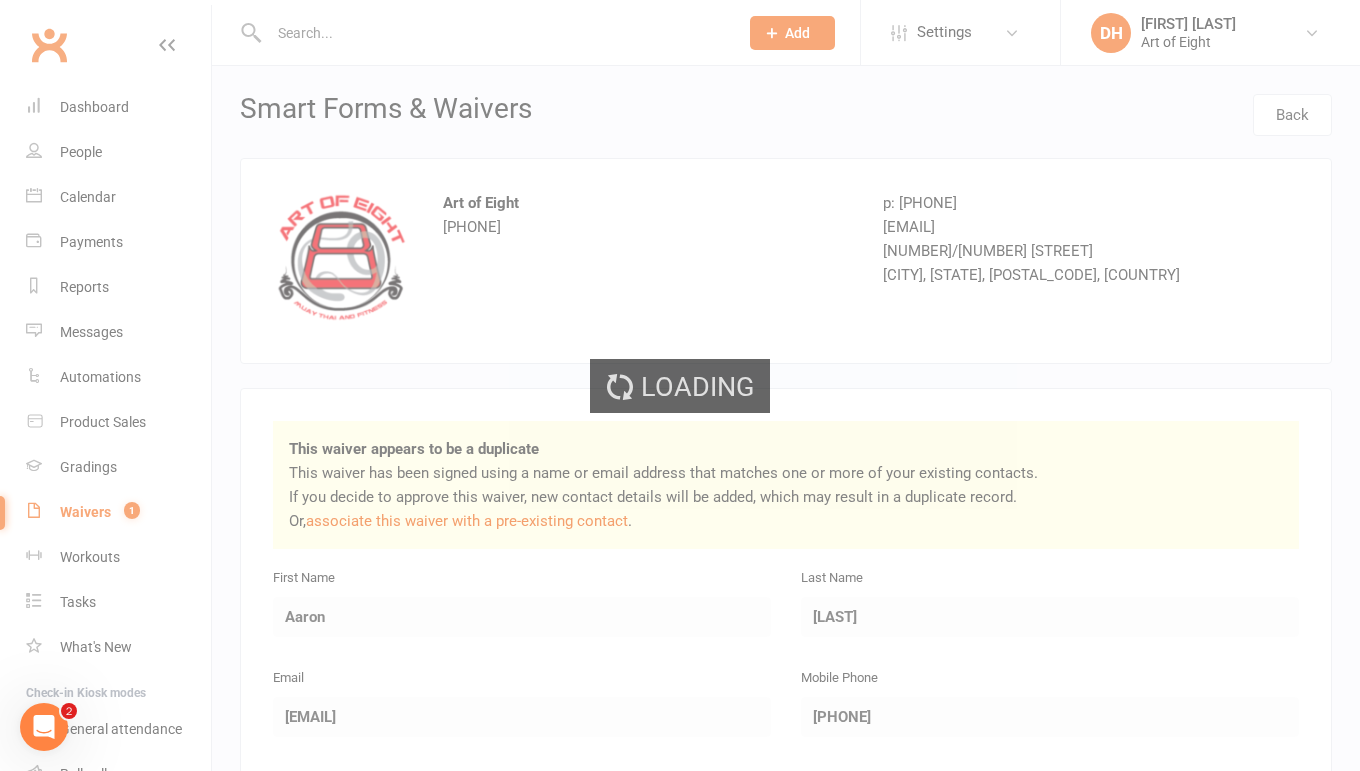 select on "50" 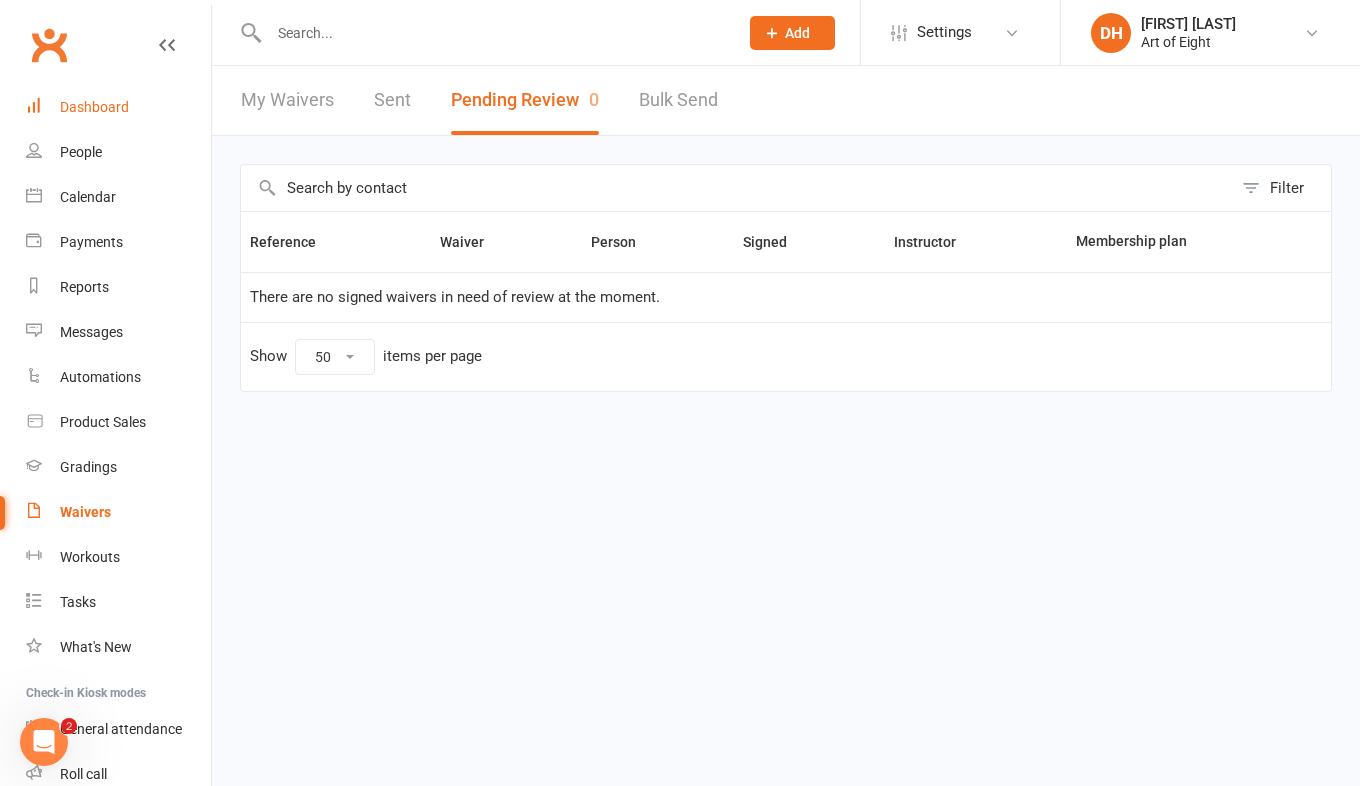 click on "Dashboard" at bounding box center (118, 107) 